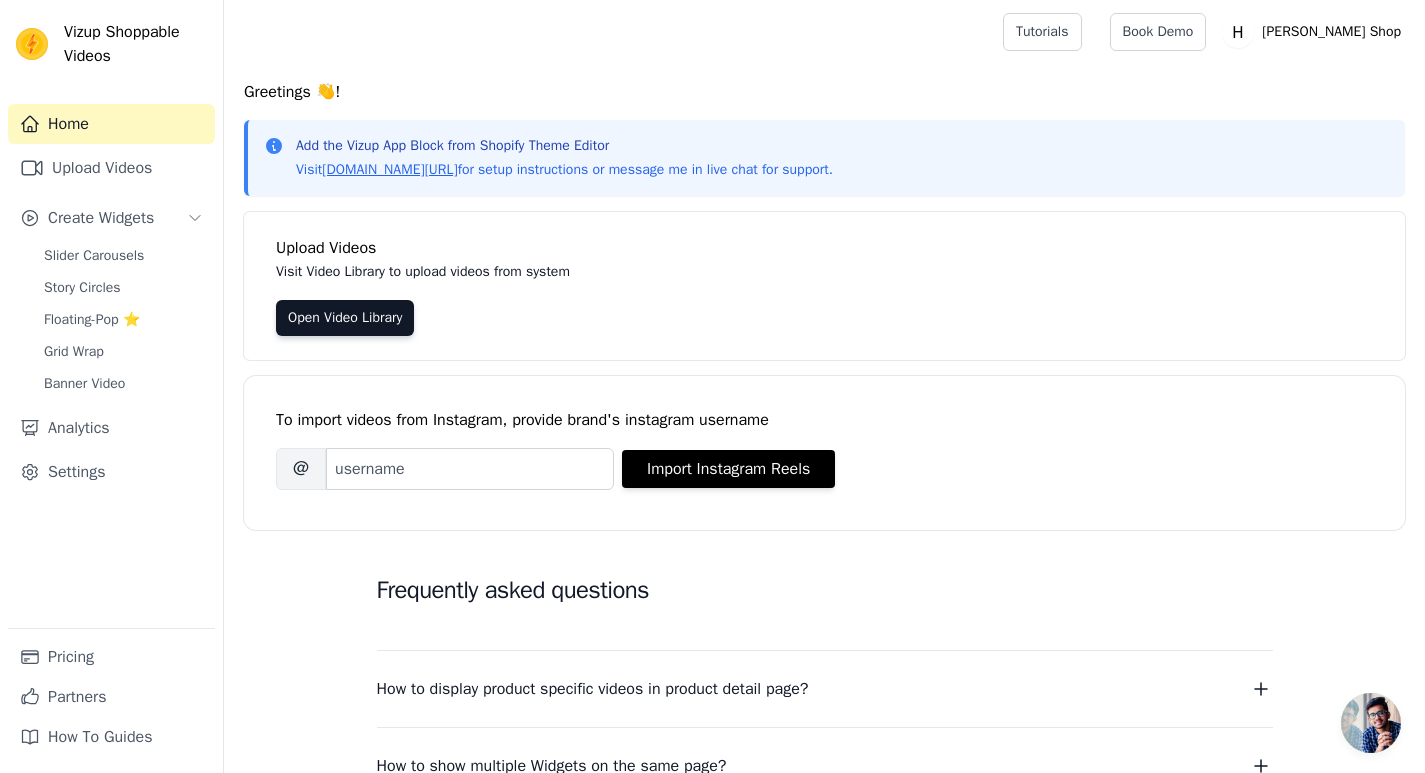 scroll, scrollTop: 0, scrollLeft: 0, axis: both 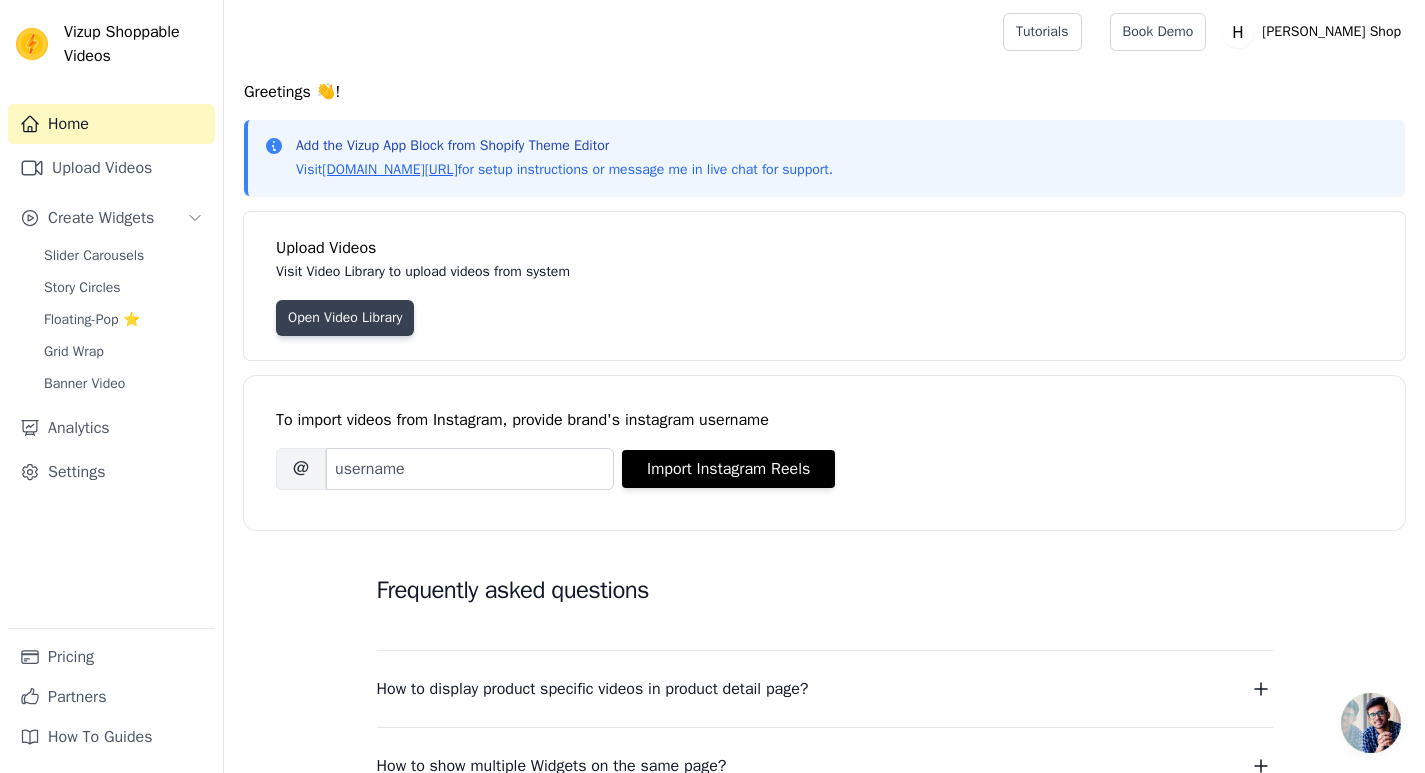 click on "Open Video Library" at bounding box center [345, 318] 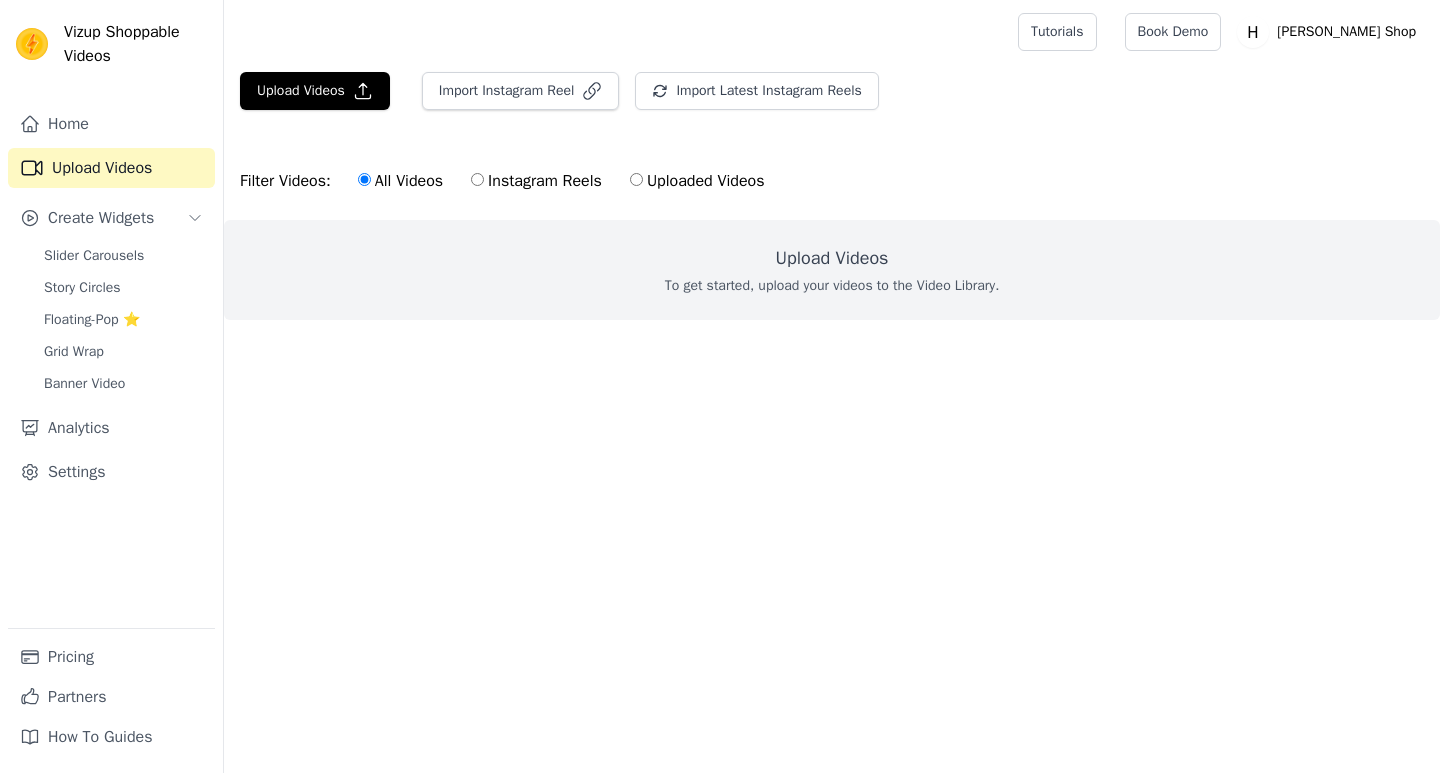 scroll, scrollTop: 0, scrollLeft: 0, axis: both 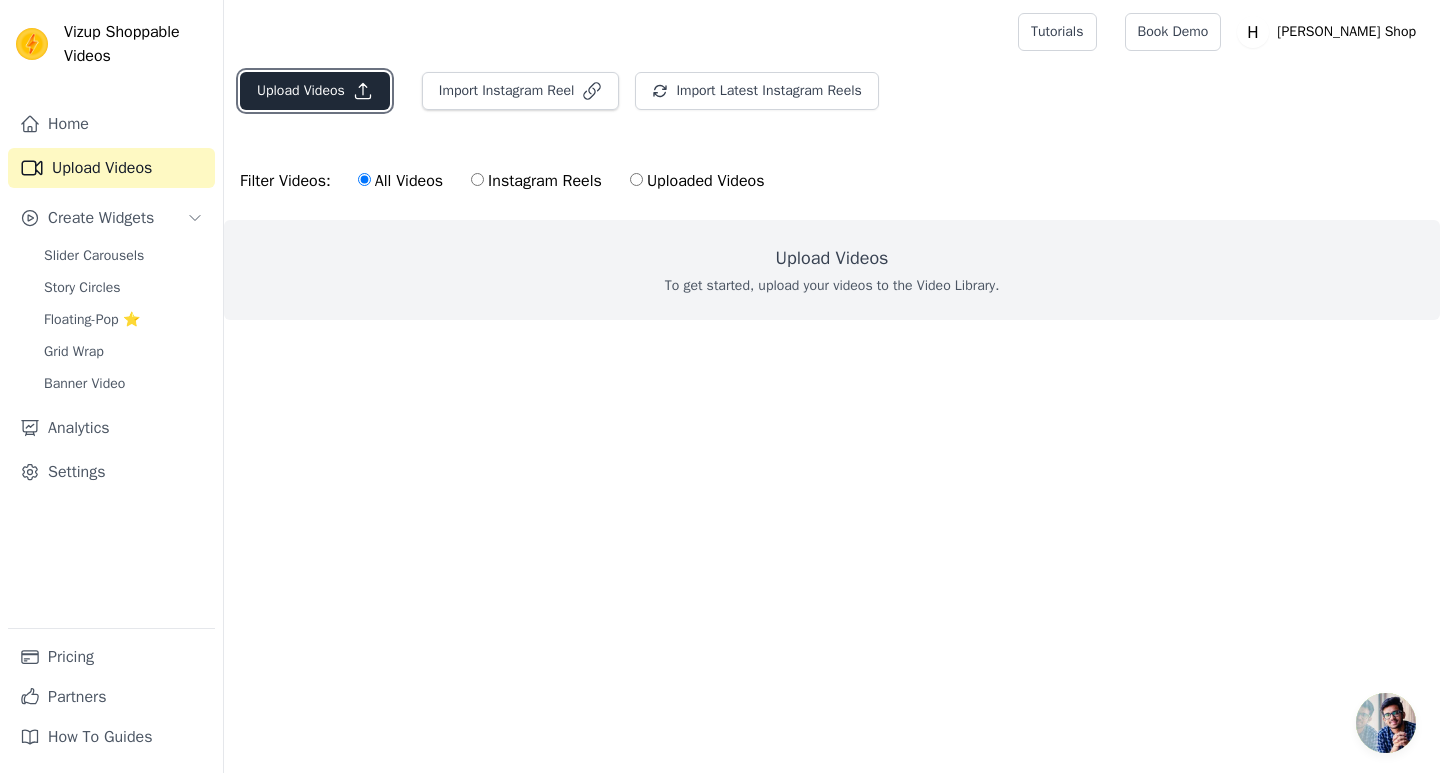 click on "Upload Videos" at bounding box center (315, 91) 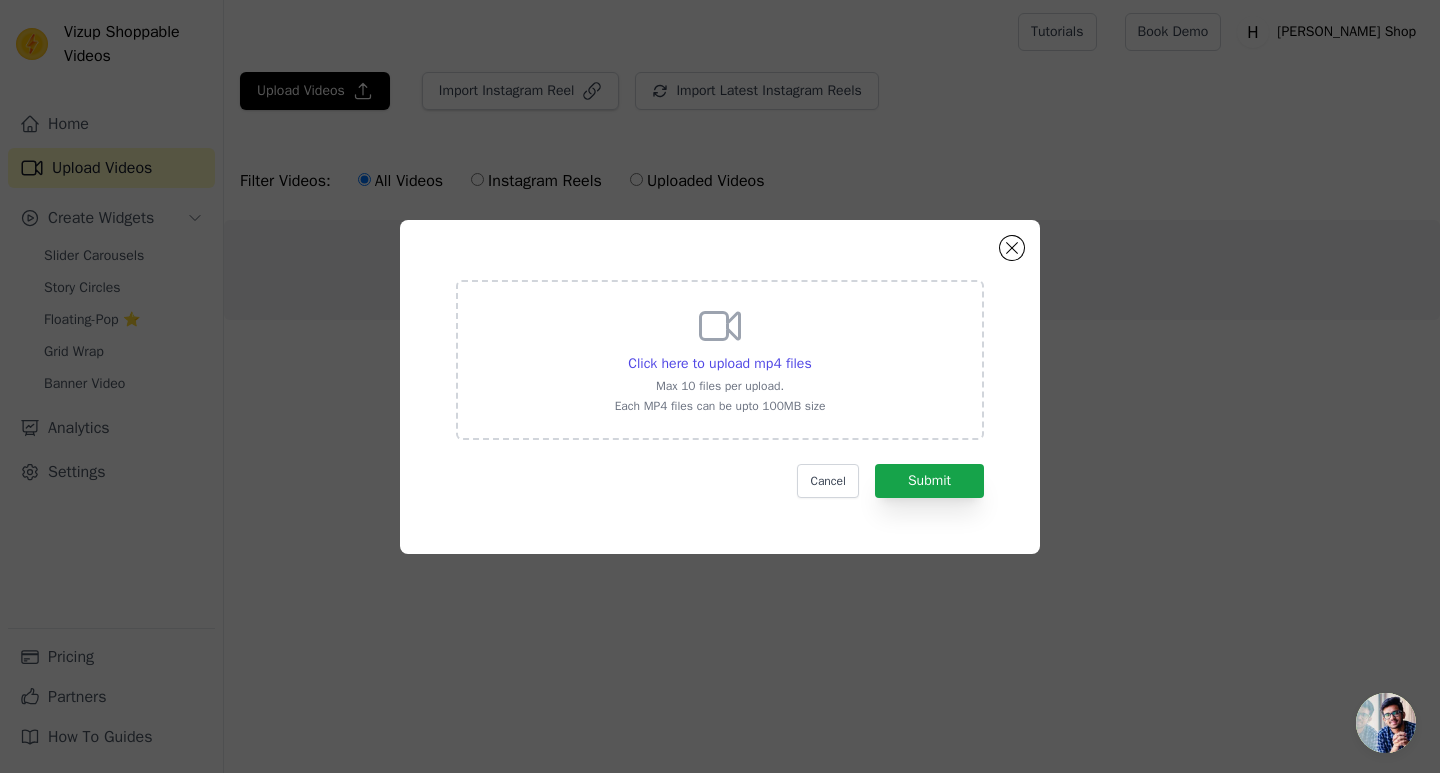 click 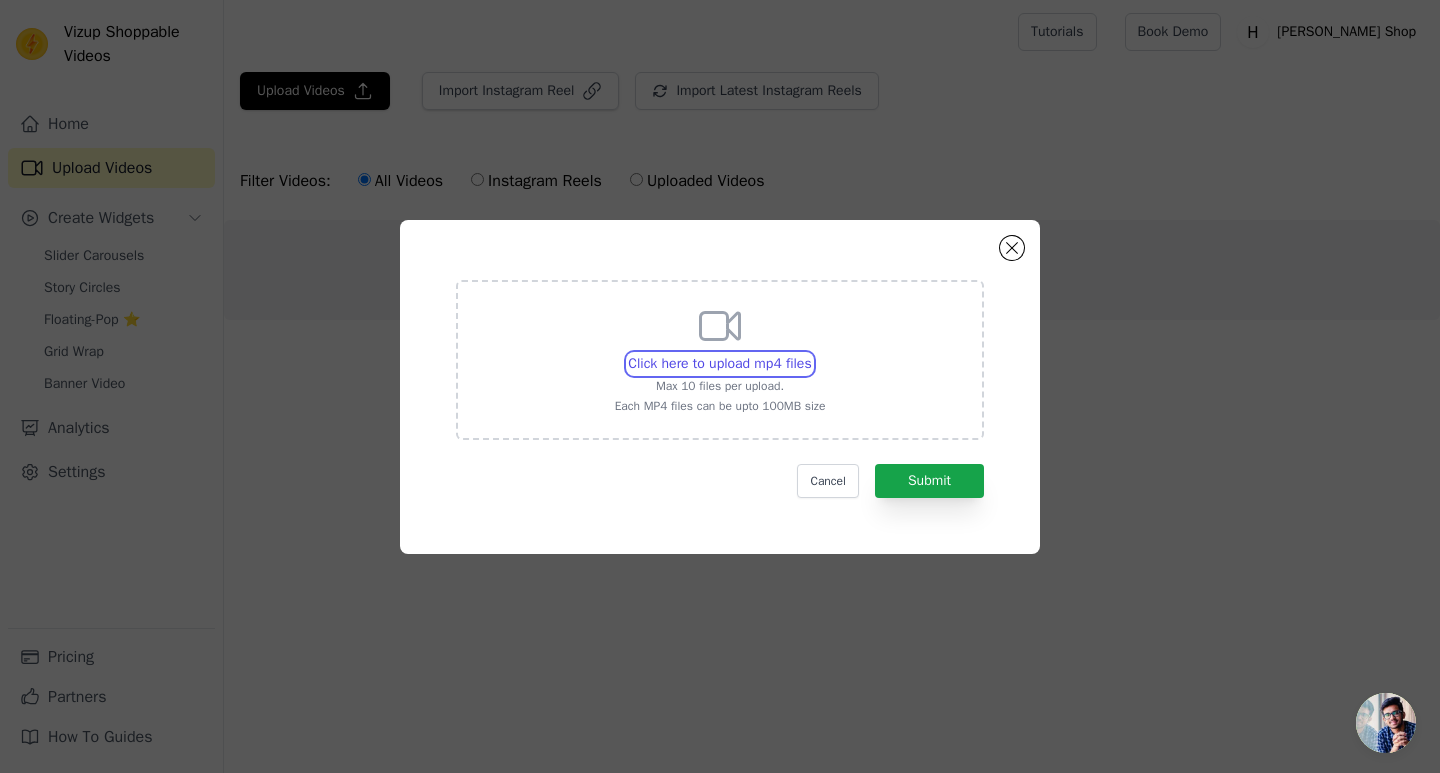 click on "Click here to upload mp4 files     Max 10 files per upload.   Each MP4 files can be upto 100MB size" at bounding box center [811, 353] 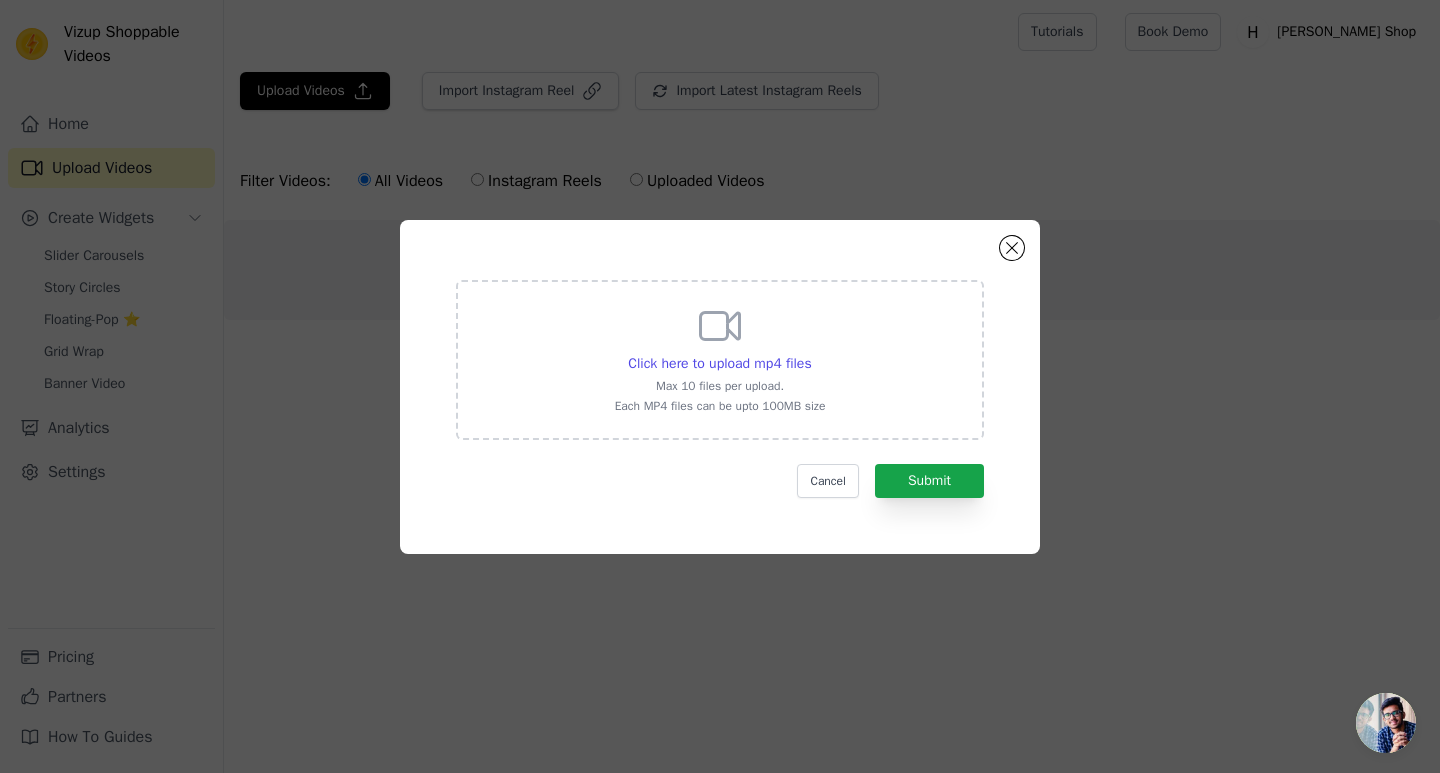 type on "C:\fakepath\Video de WhatsApp 2025-07-12 a las 13.02.49_4afeb978.mp4" 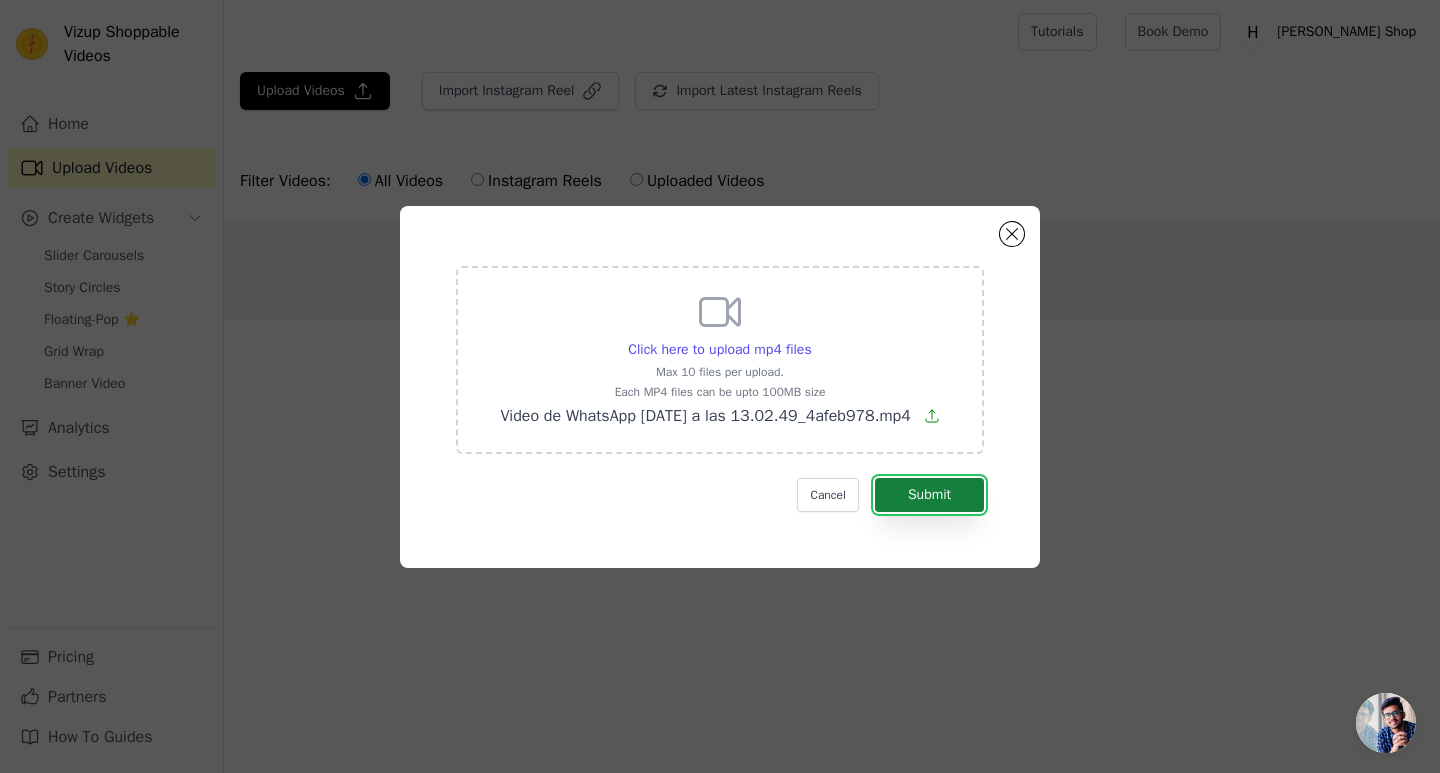 click on "Submit" at bounding box center [929, 495] 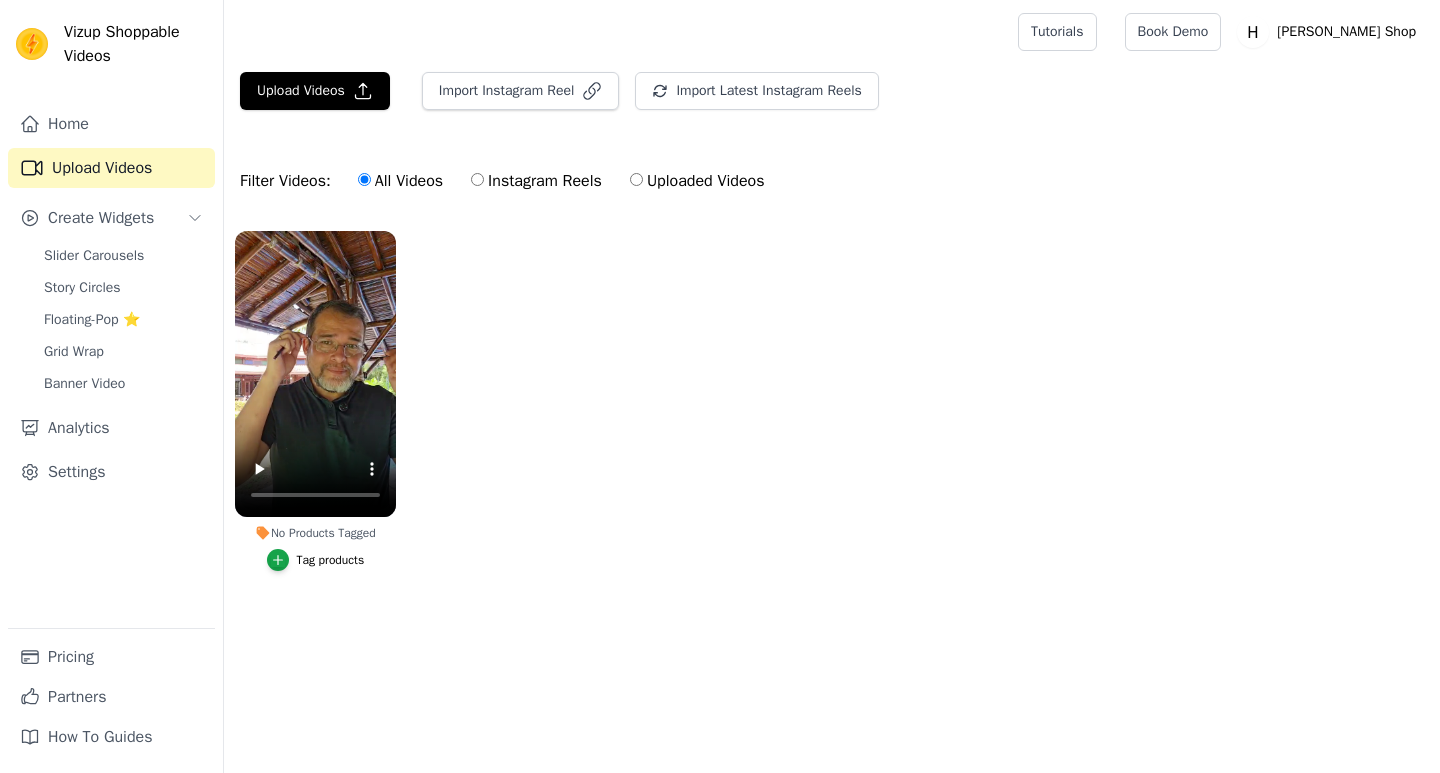 scroll, scrollTop: 0, scrollLeft: 0, axis: both 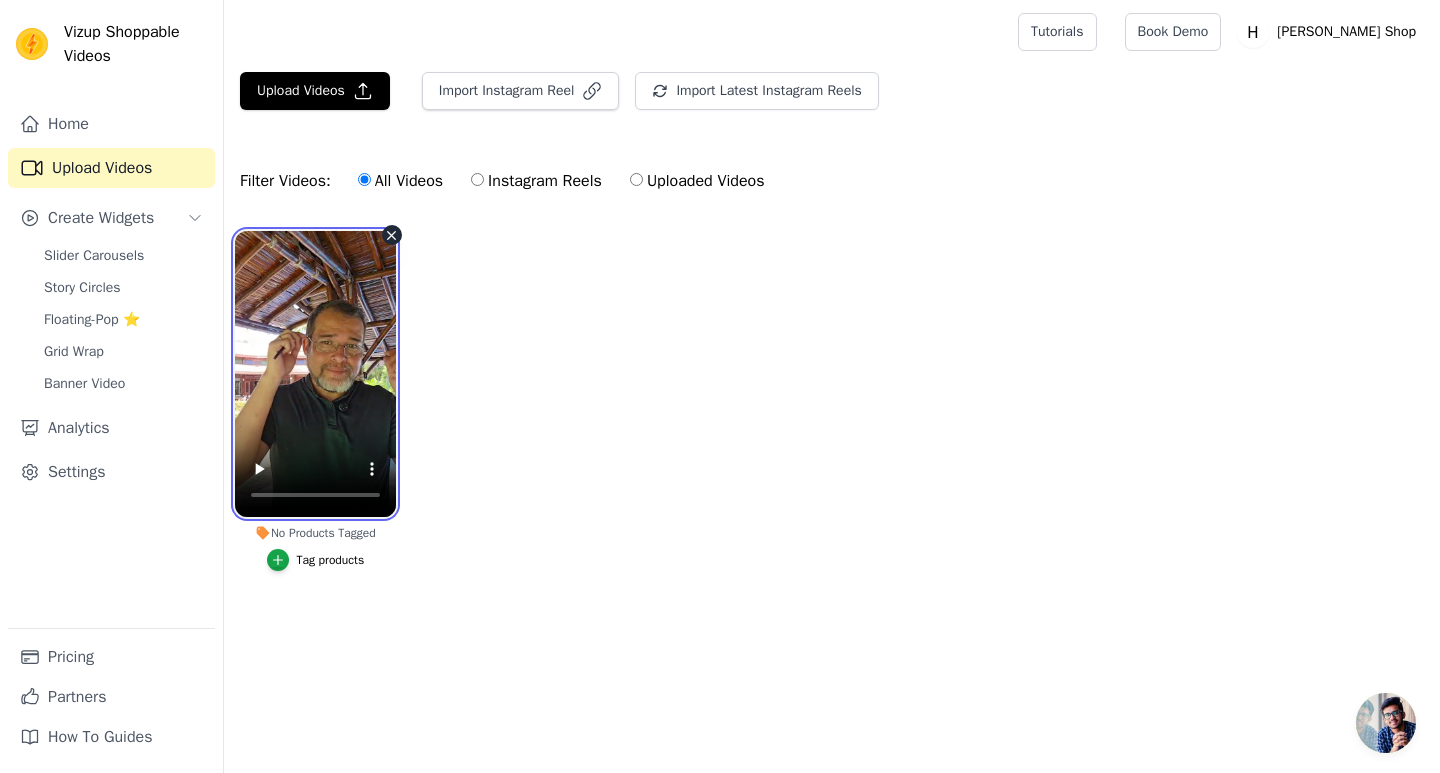 click at bounding box center (315, 374) 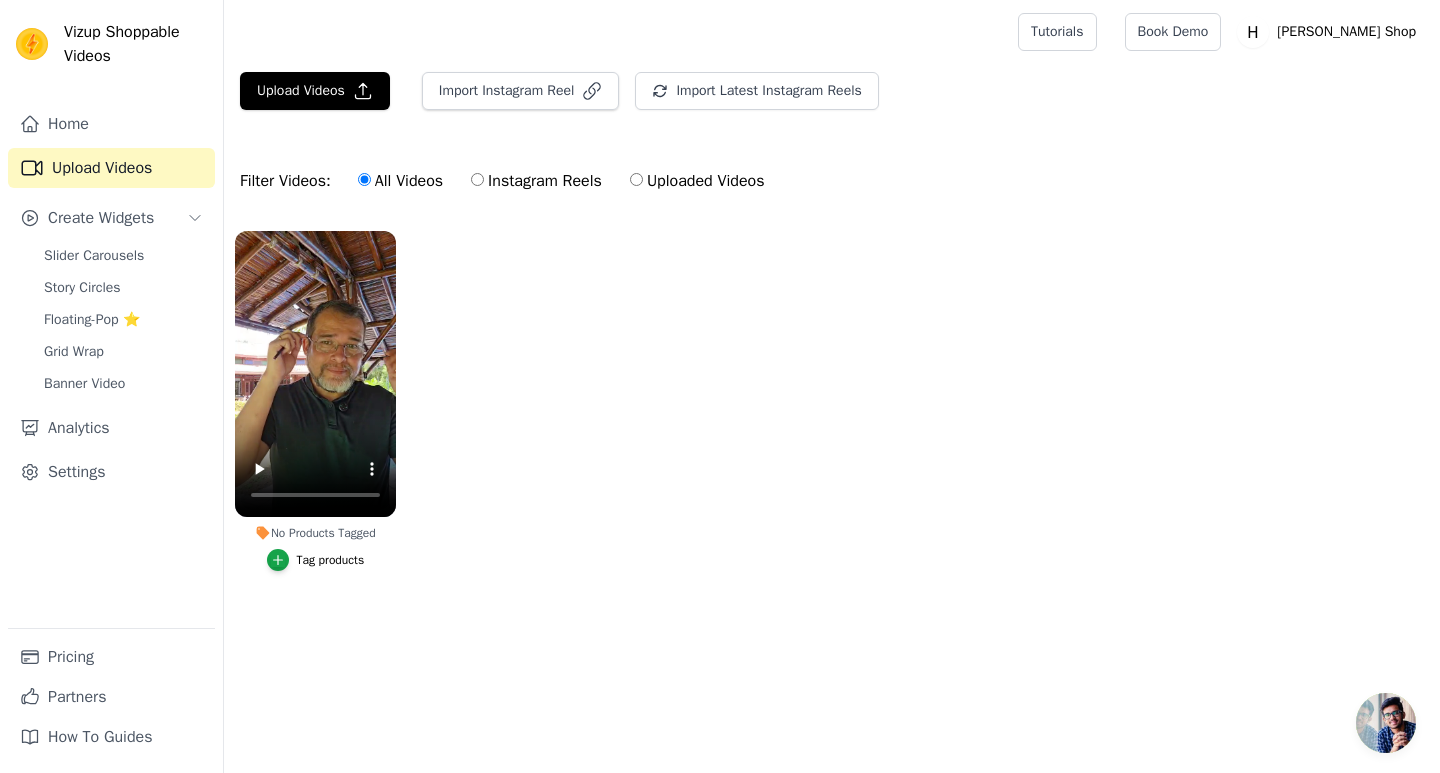 click on "Tag products" at bounding box center (331, 560) 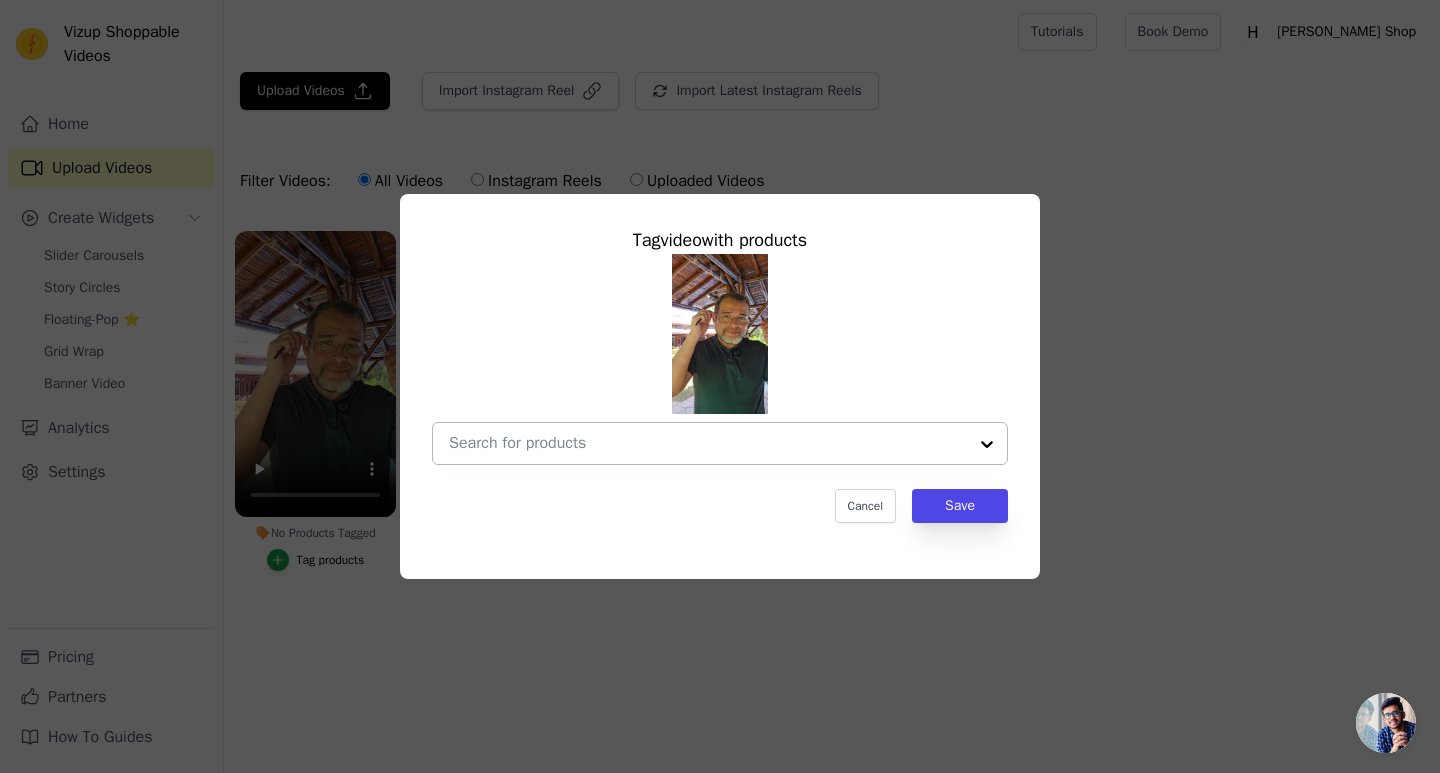 click at bounding box center (987, 443) 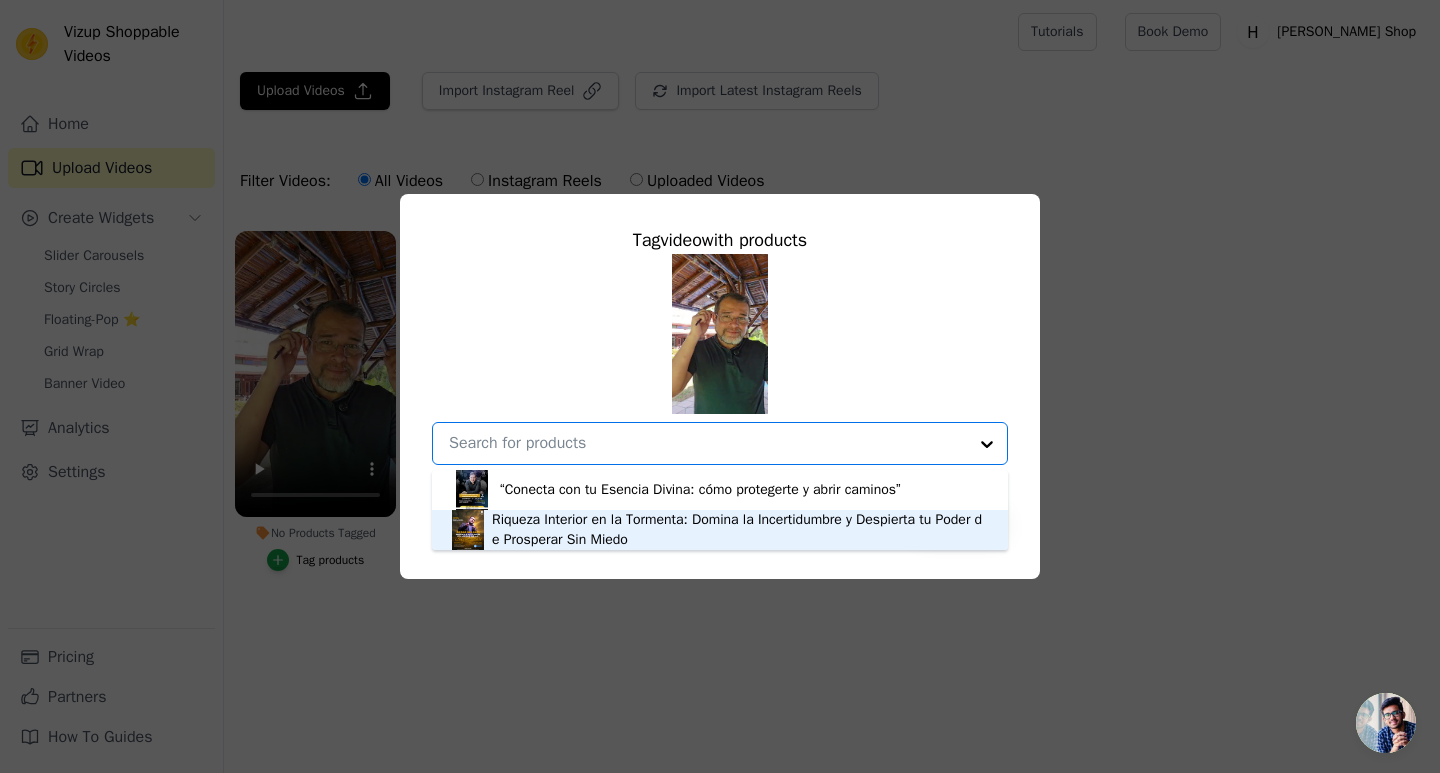 click on "Riqueza Interior en la Tormenta: Domina la Incertidumbre y Despierta tu Poder de Prosperar Sin Miedo" at bounding box center [740, 530] 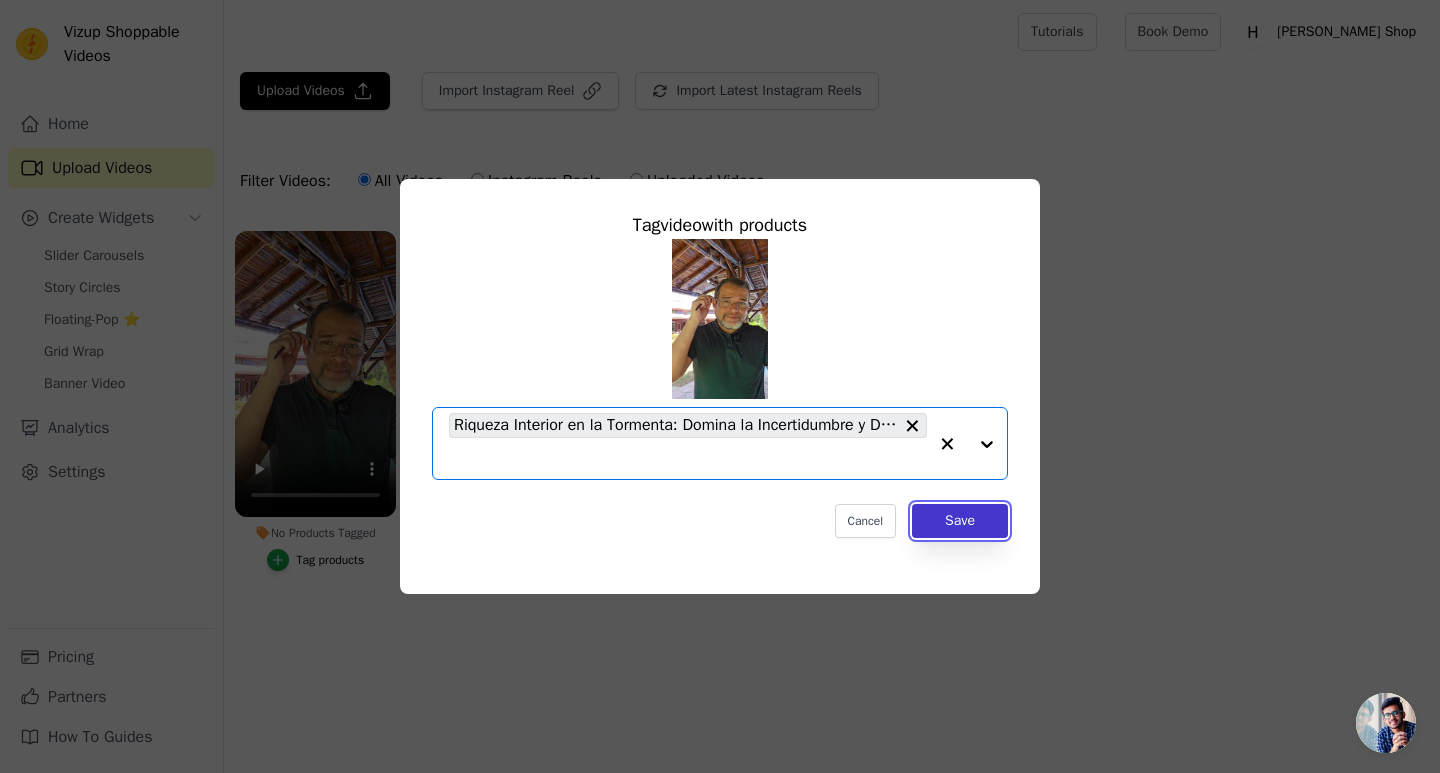 click on "Save" at bounding box center (960, 521) 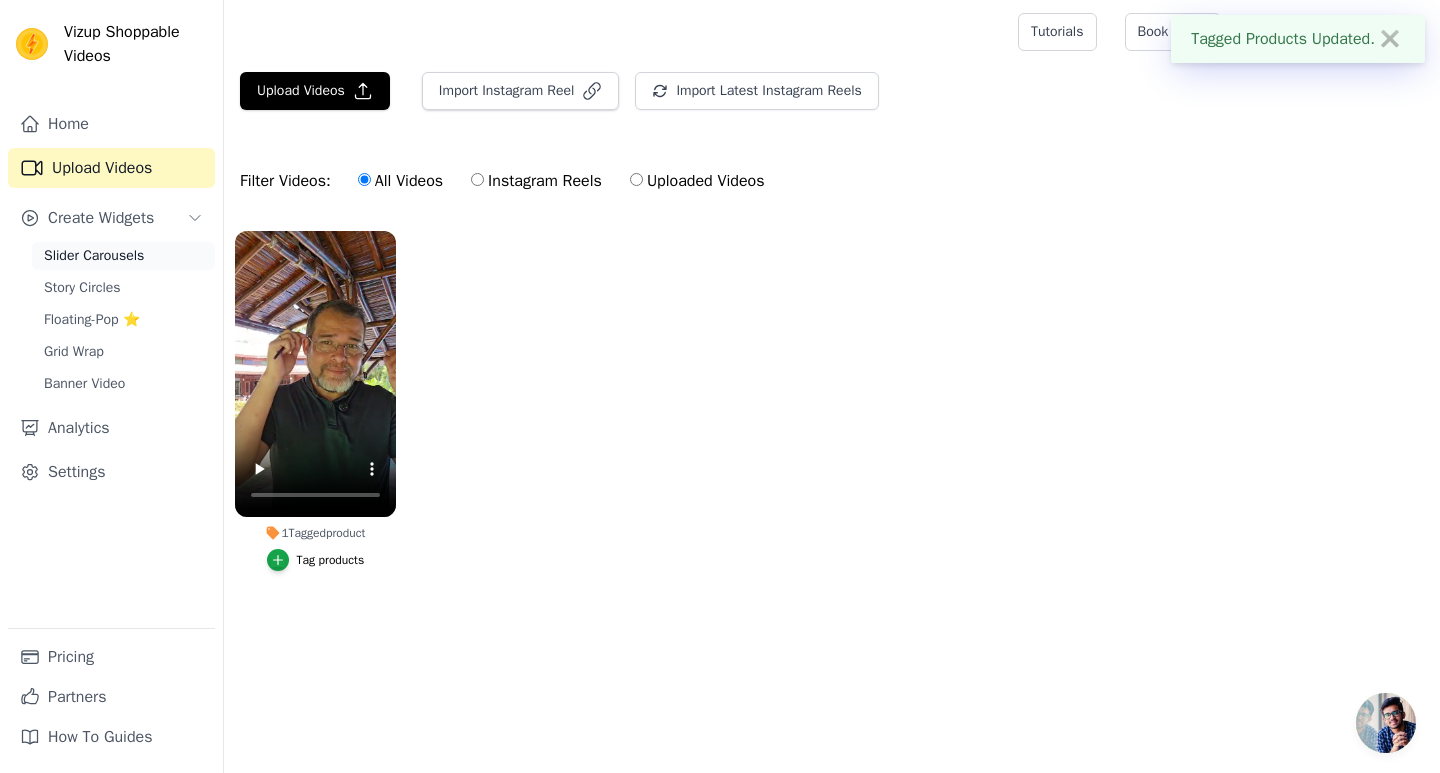 click on "Slider Carousels" at bounding box center [123, 256] 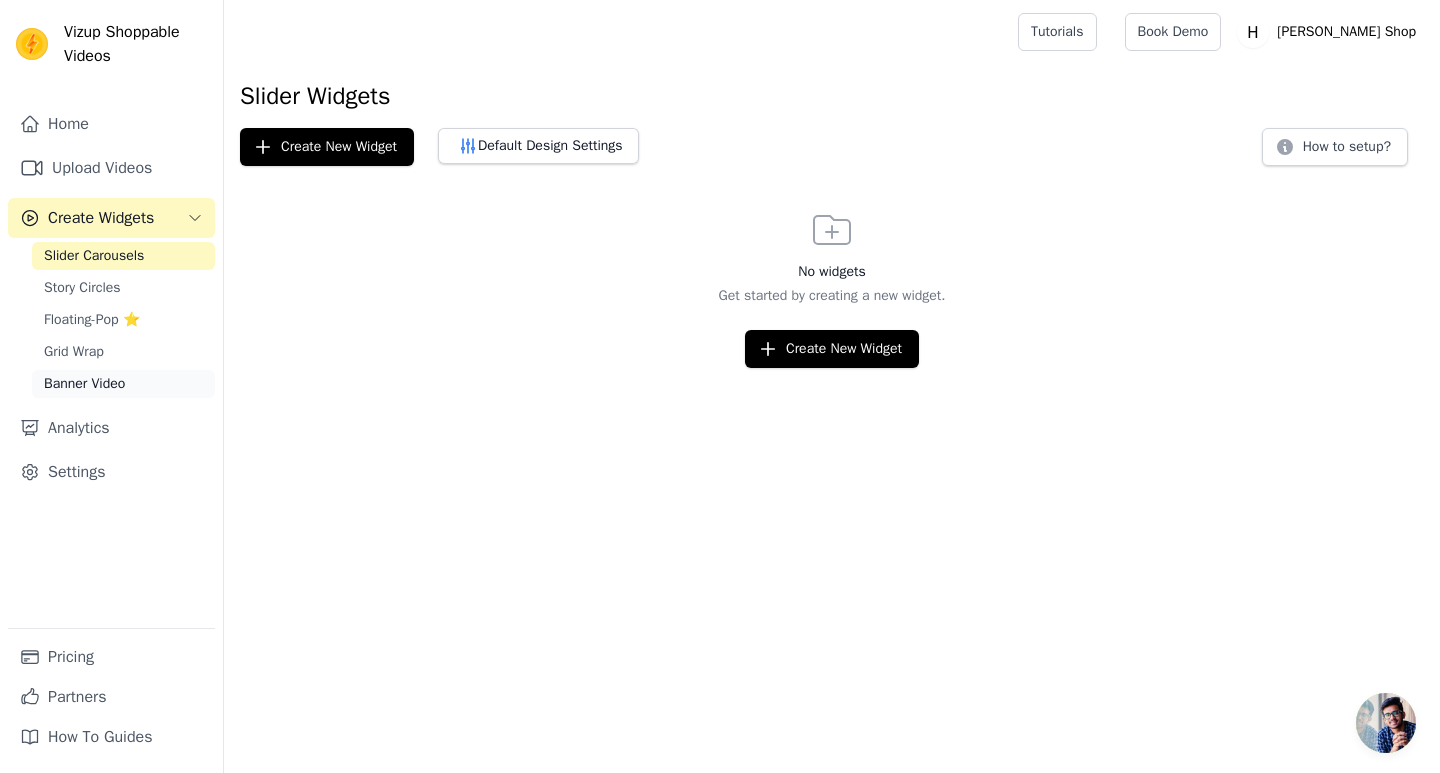 click on "Banner Video" at bounding box center [84, 384] 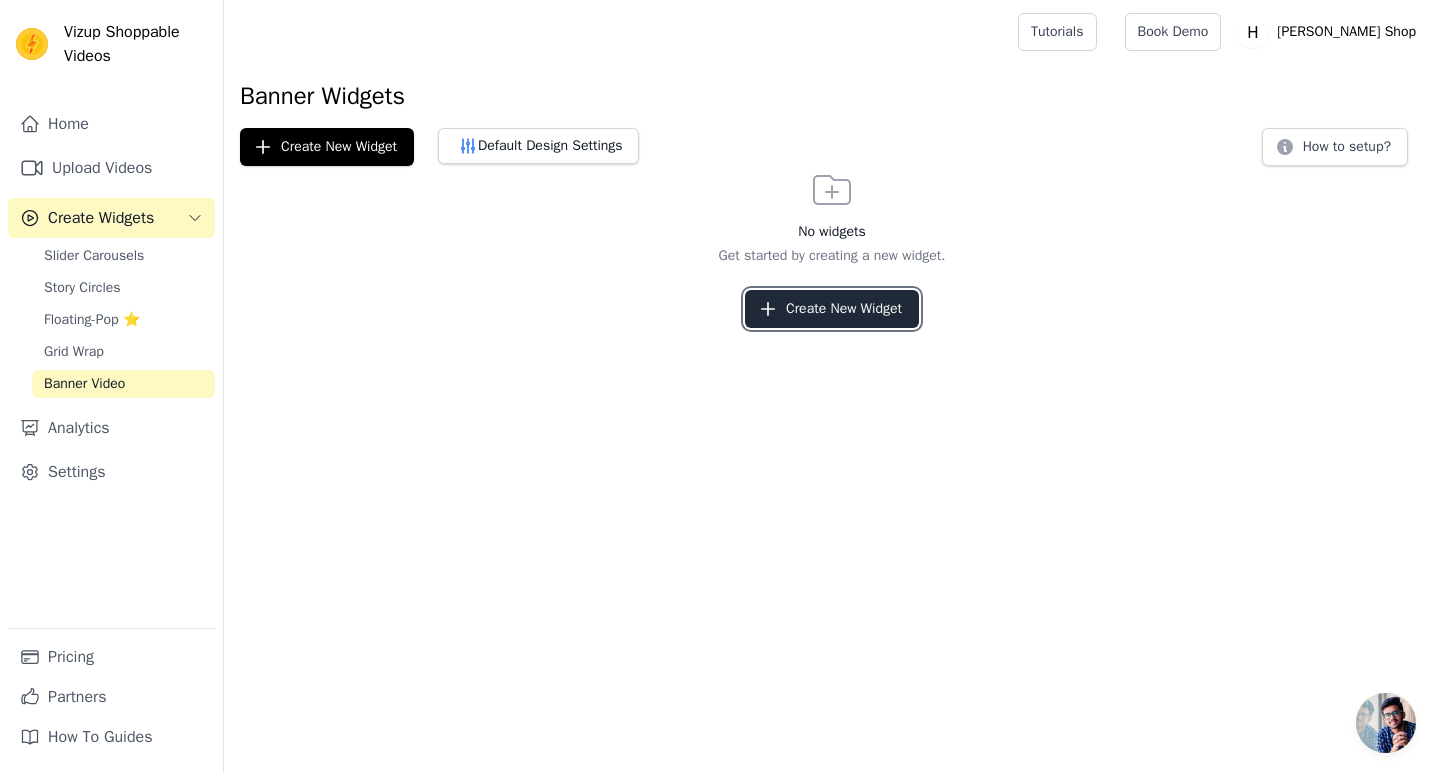 click on "Create New Widget" at bounding box center (832, 309) 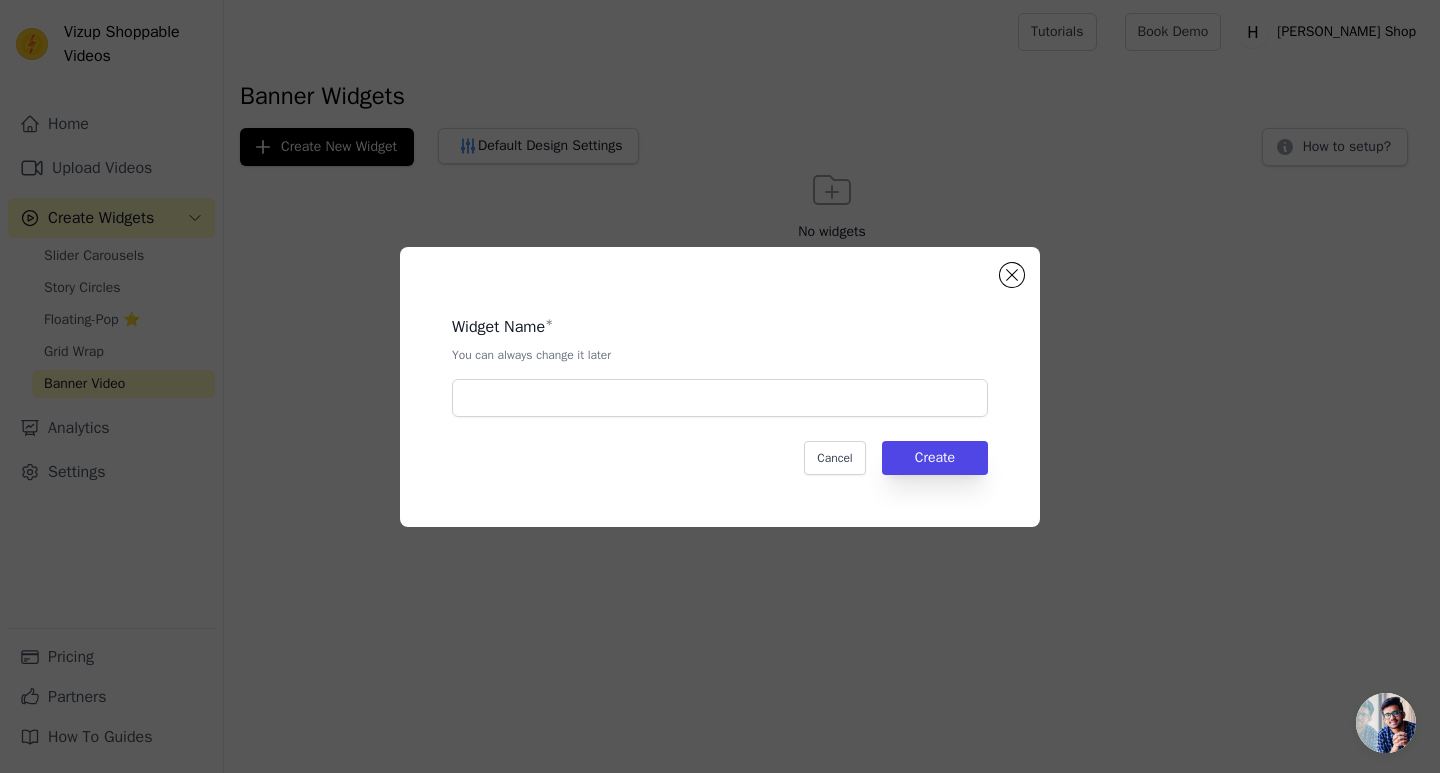 click on "Widget Name   *   You can always change it later       Cancel   Create" at bounding box center [720, 387] 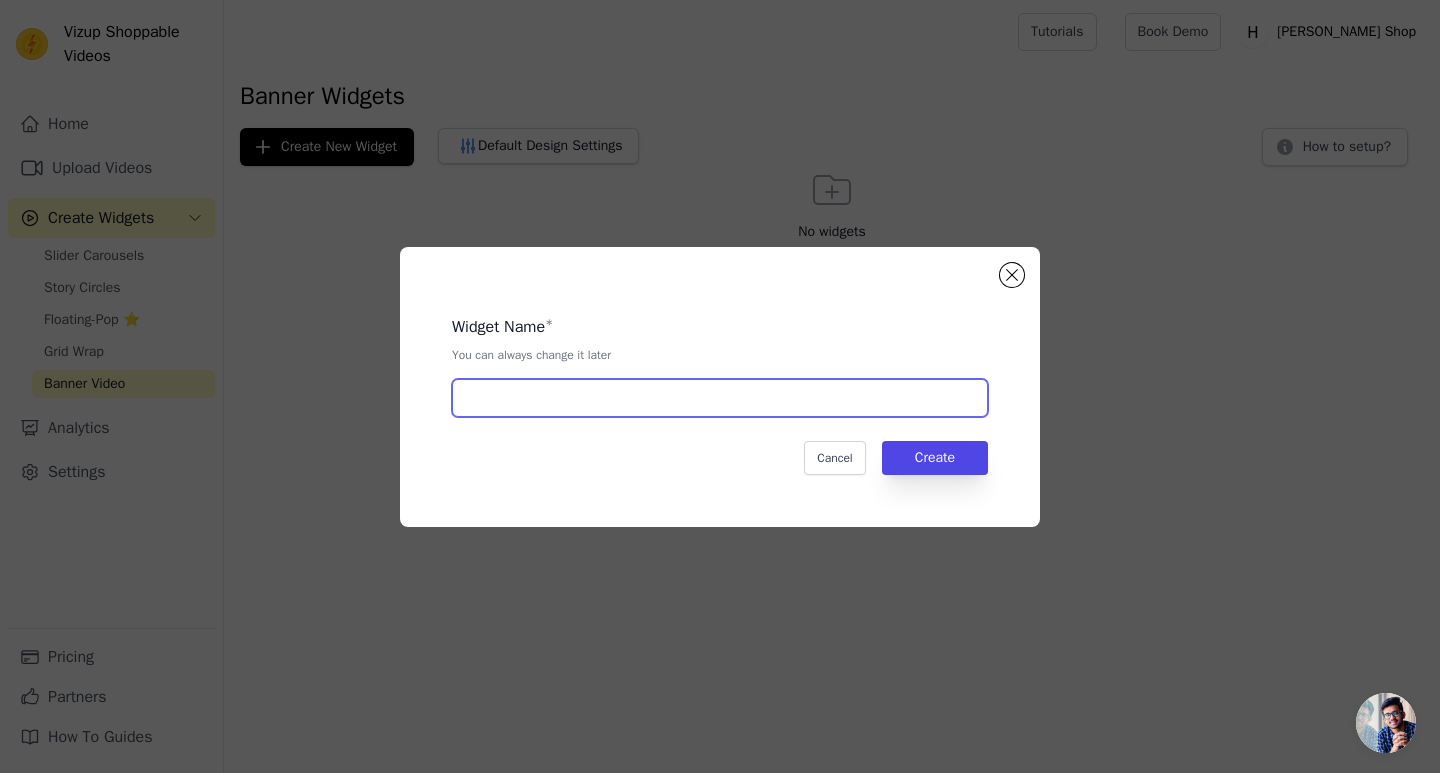 click at bounding box center (720, 398) 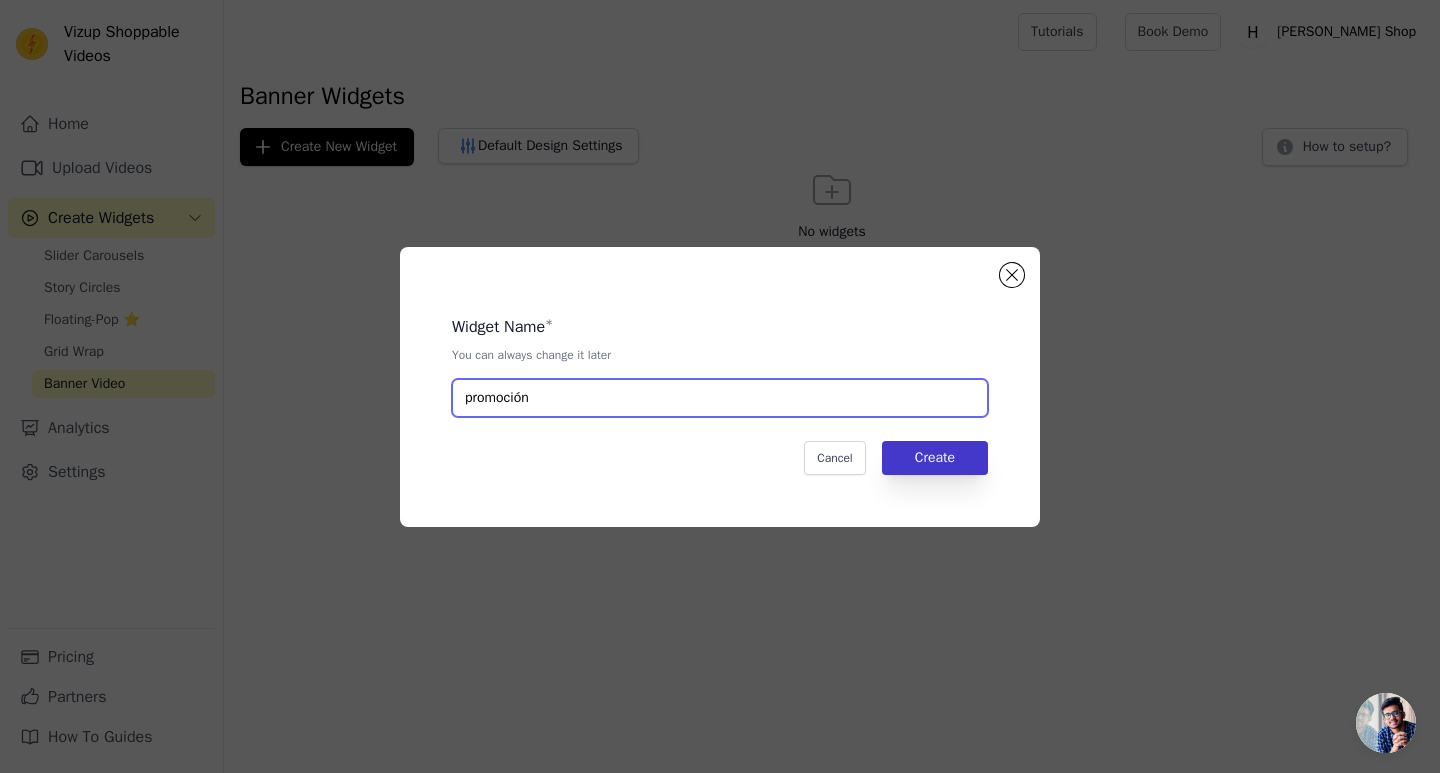 type on "promoción" 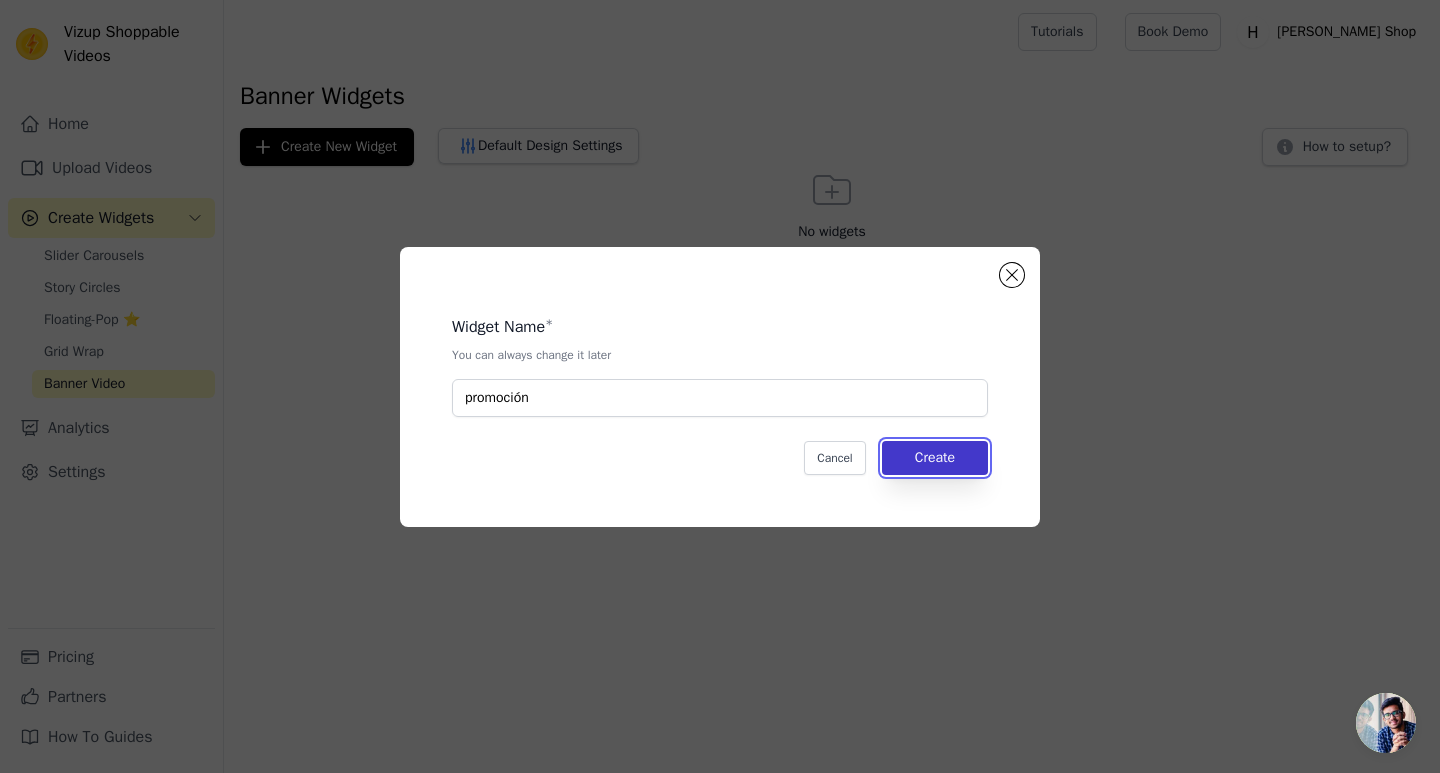 click on "Create" at bounding box center [935, 458] 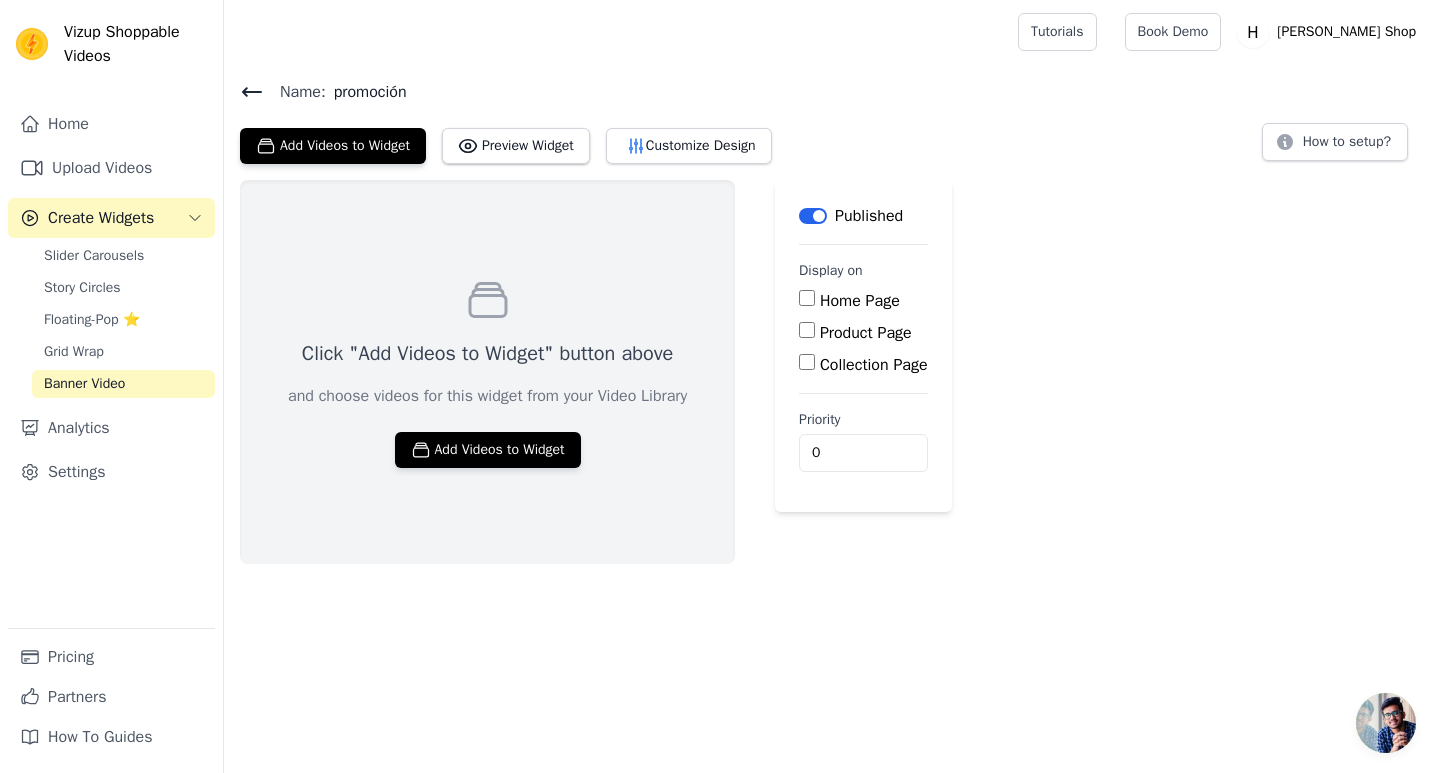 click on "Product Page" at bounding box center (866, 333) 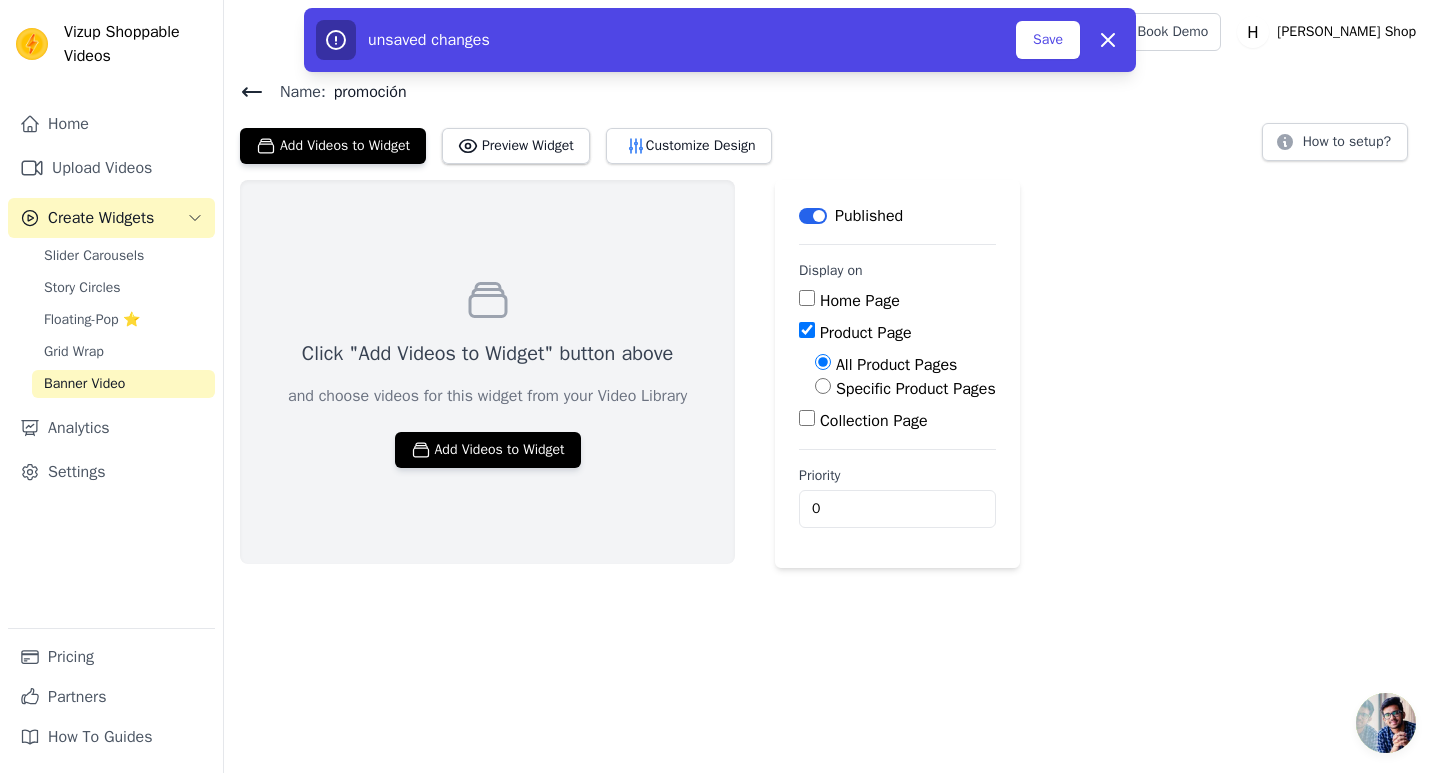 click on "Specific Product Pages" at bounding box center (916, 389) 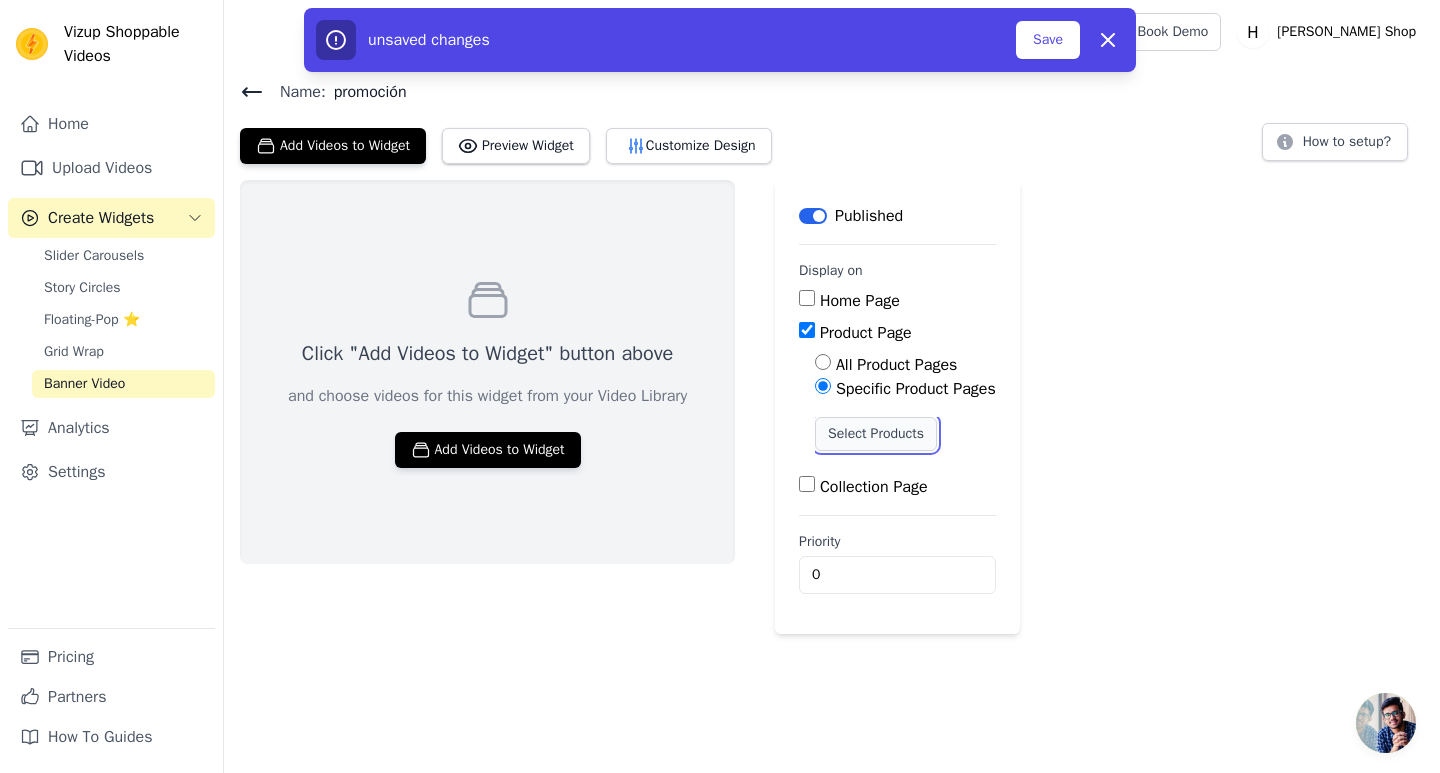 click on "Select Products" at bounding box center [876, 434] 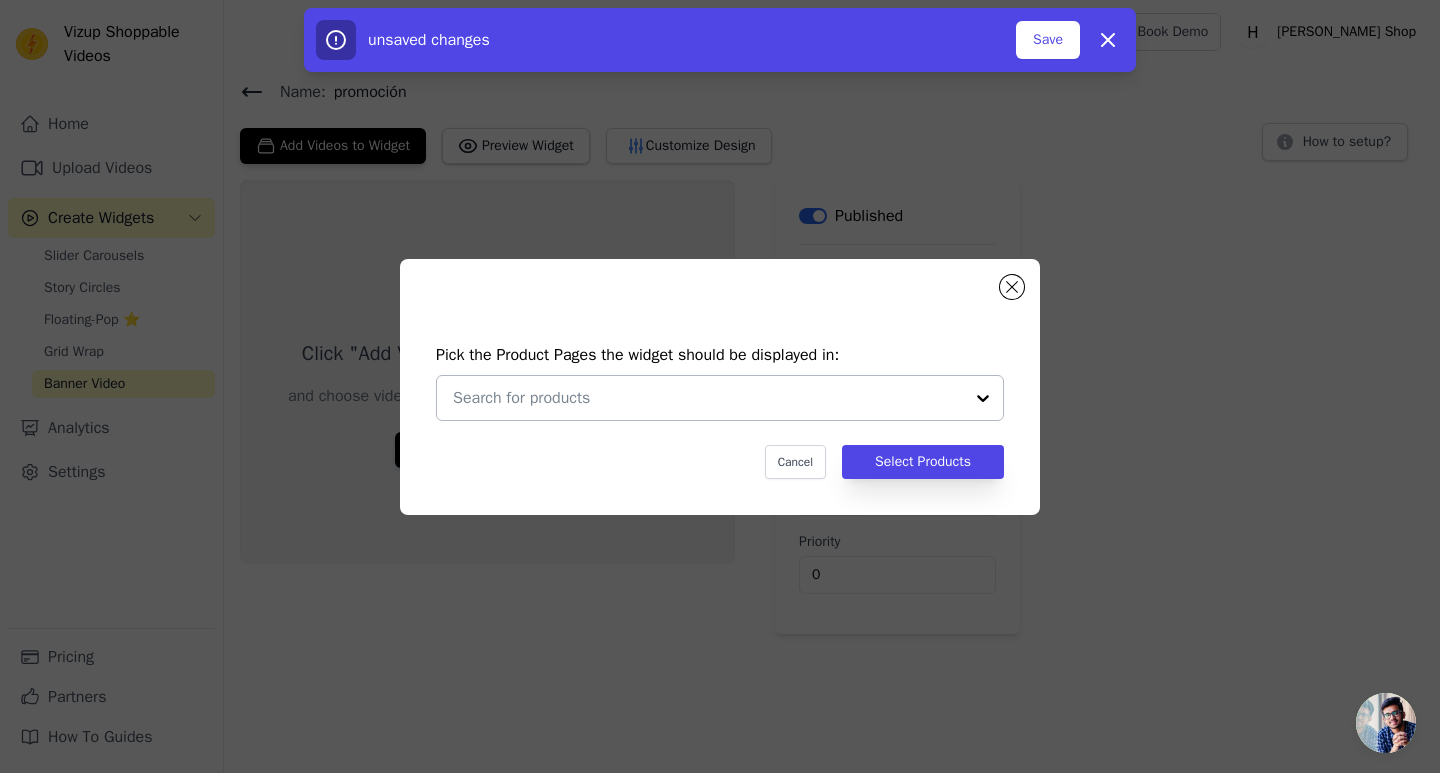 click at bounding box center [708, 398] 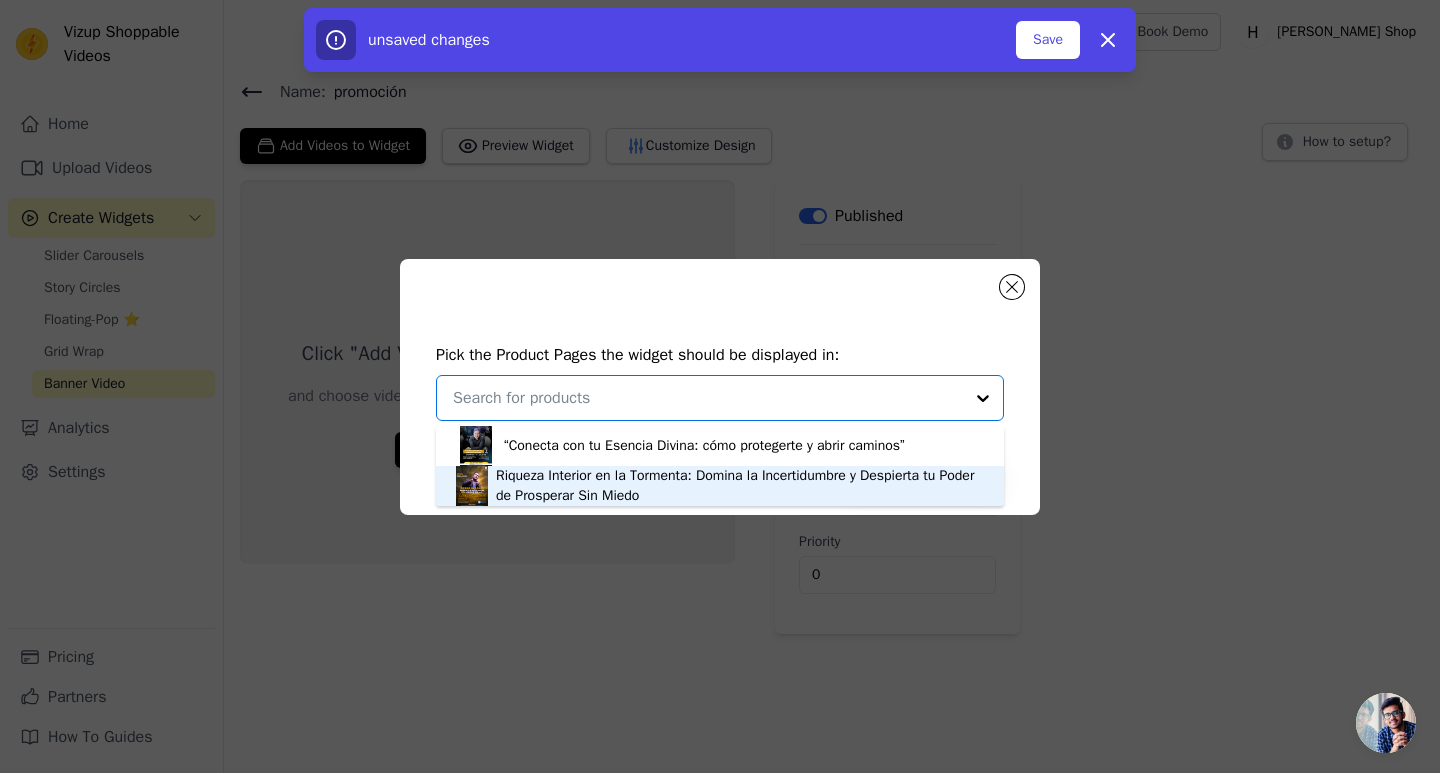 click on "Riqueza Interior en la Tormenta: Domina la Incertidumbre y Despierta tu Poder de Prosperar Sin Miedo" at bounding box center [740, 486] 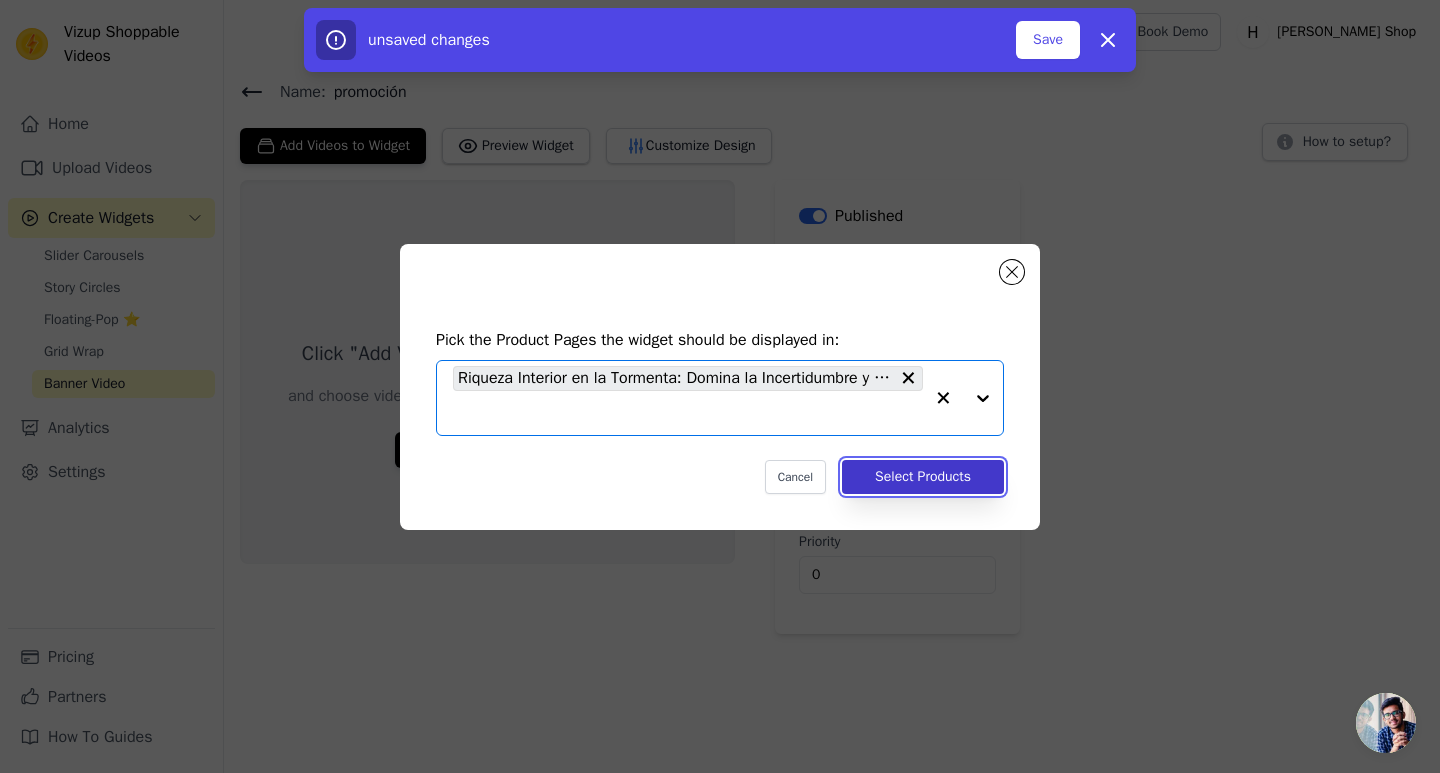 click on "Select Products" at bounding box center [923, 477] 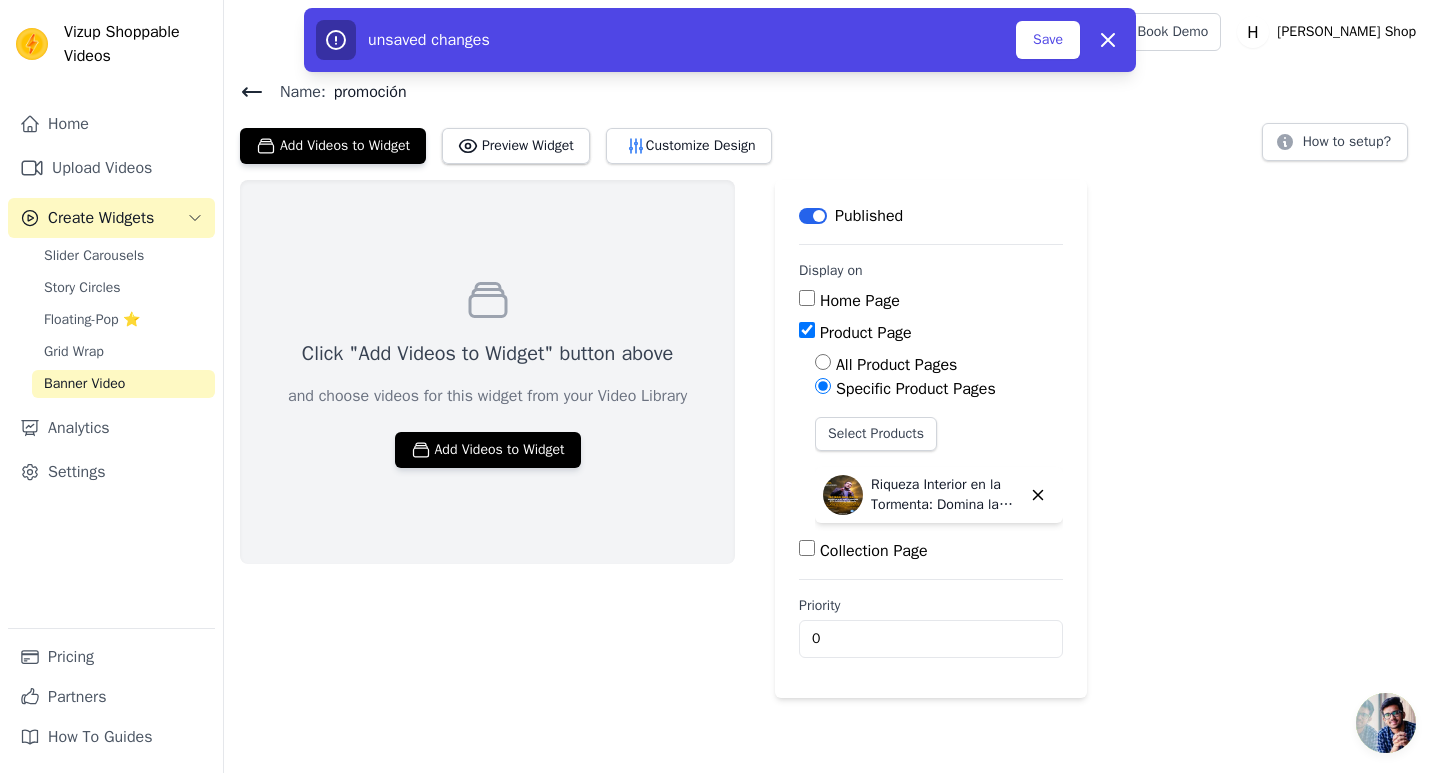 click on "Click "Add Videos to Widget" button above   and choose videos for this widget from your Video Library
Add Videos to Widget" at bounding box center [487, 372] 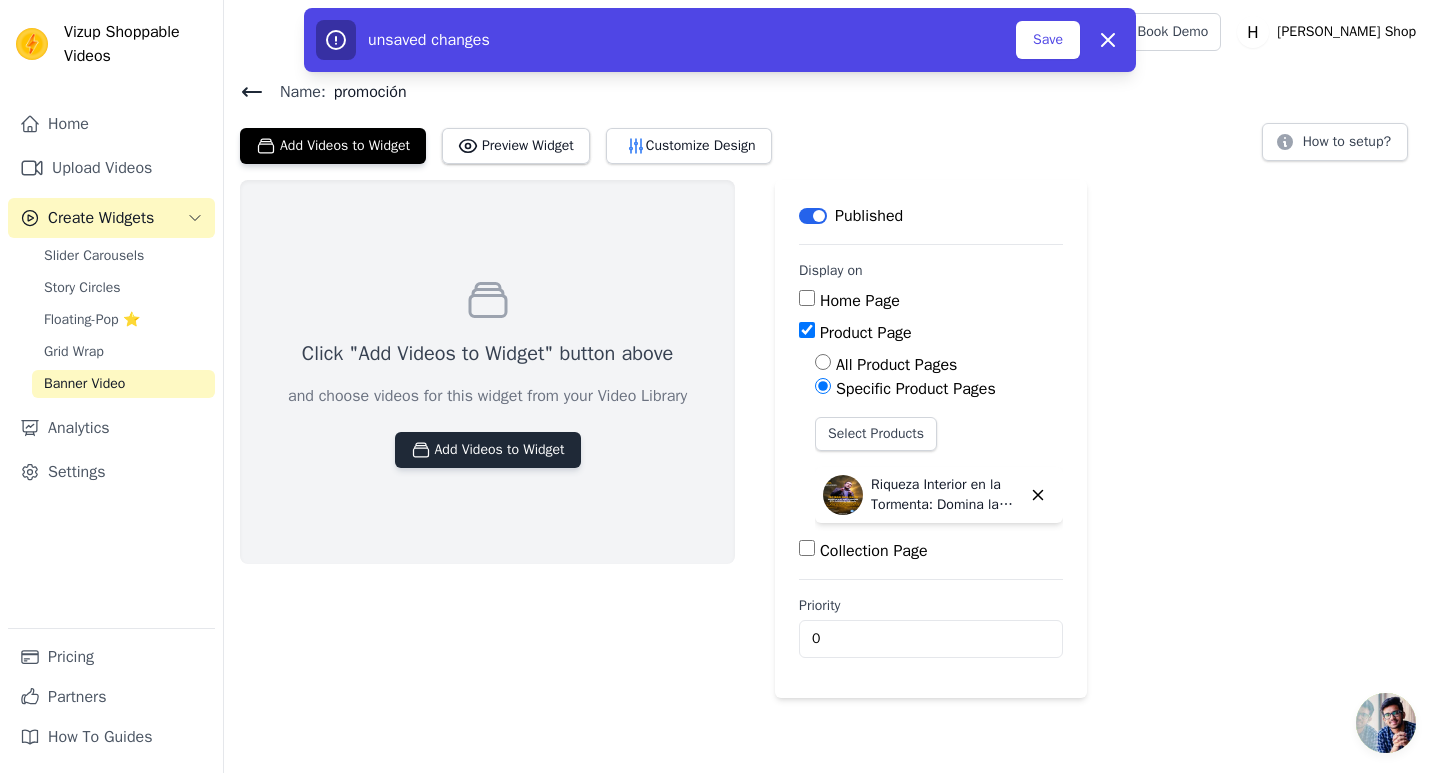 click on "Add Videos to Widget" at bounding box center (488, 450) 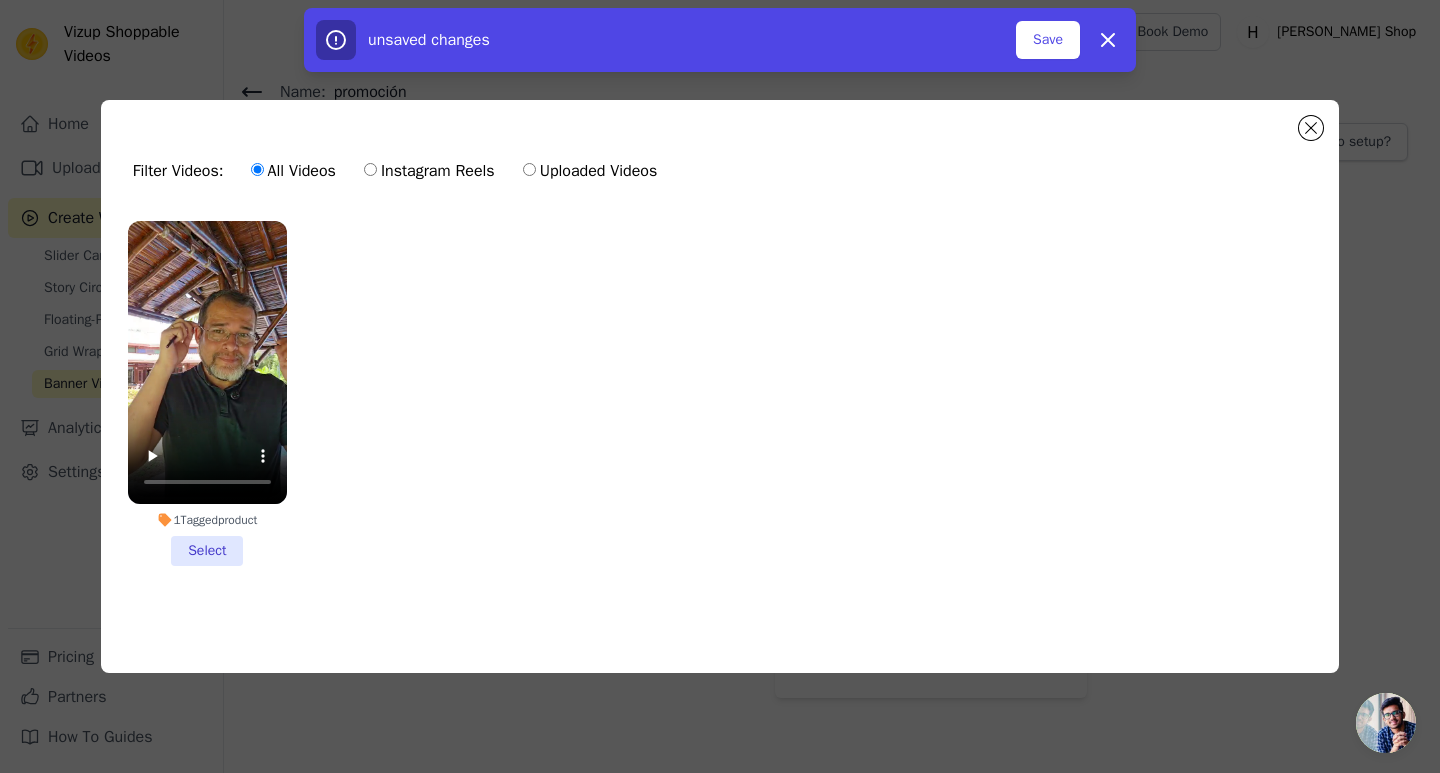 click on "All Videos" at bounding box center [293, 171] 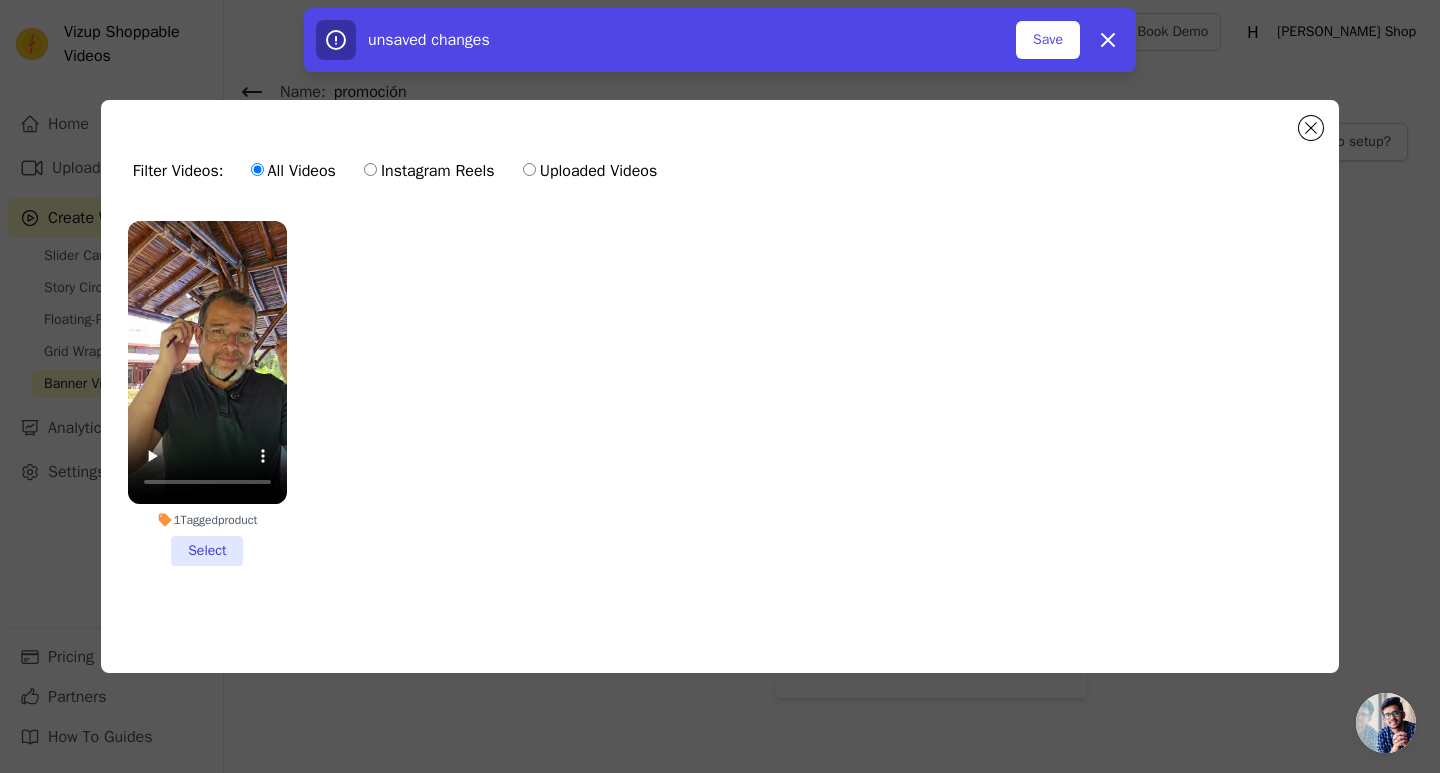 click on "All Videos" at bounding box center (257, 169) 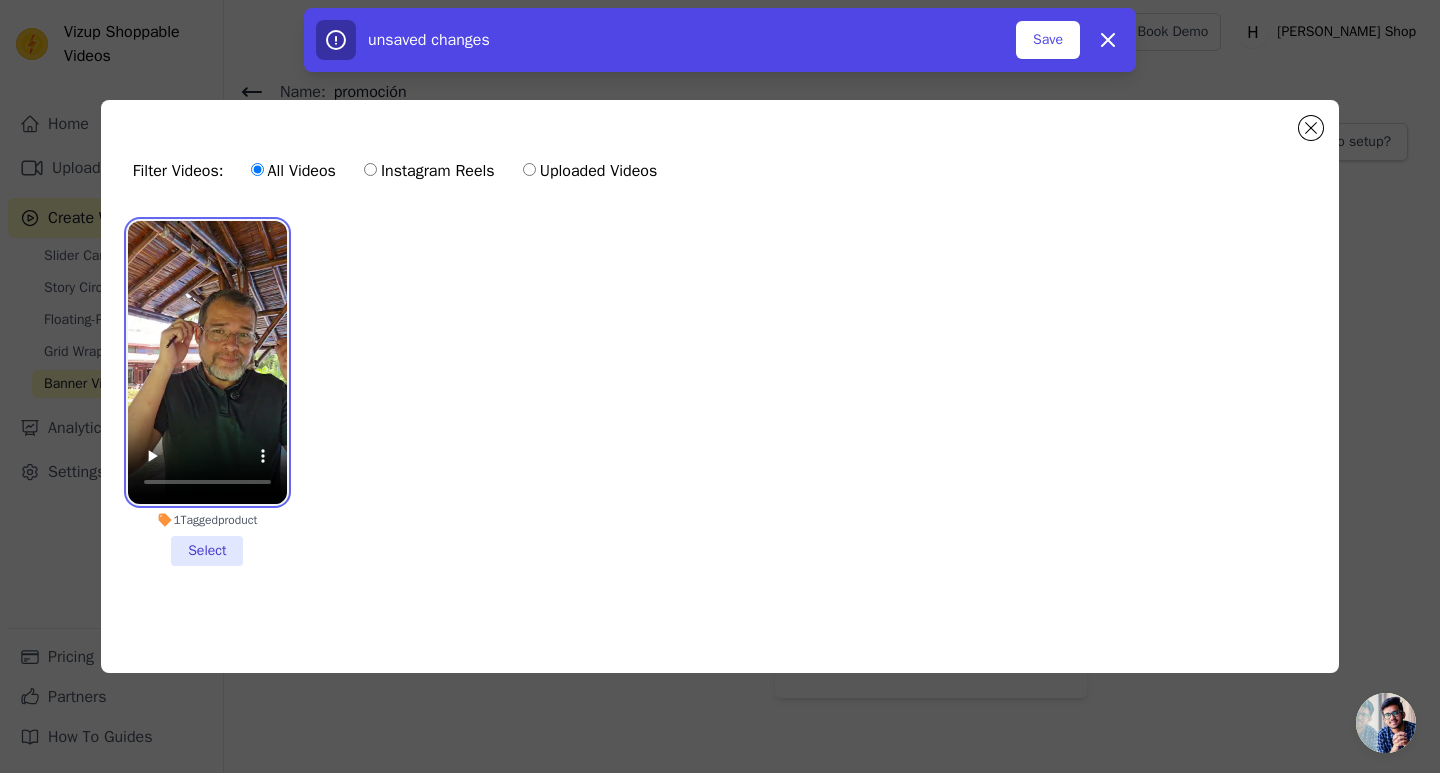 click at bounding box center [207, 362] 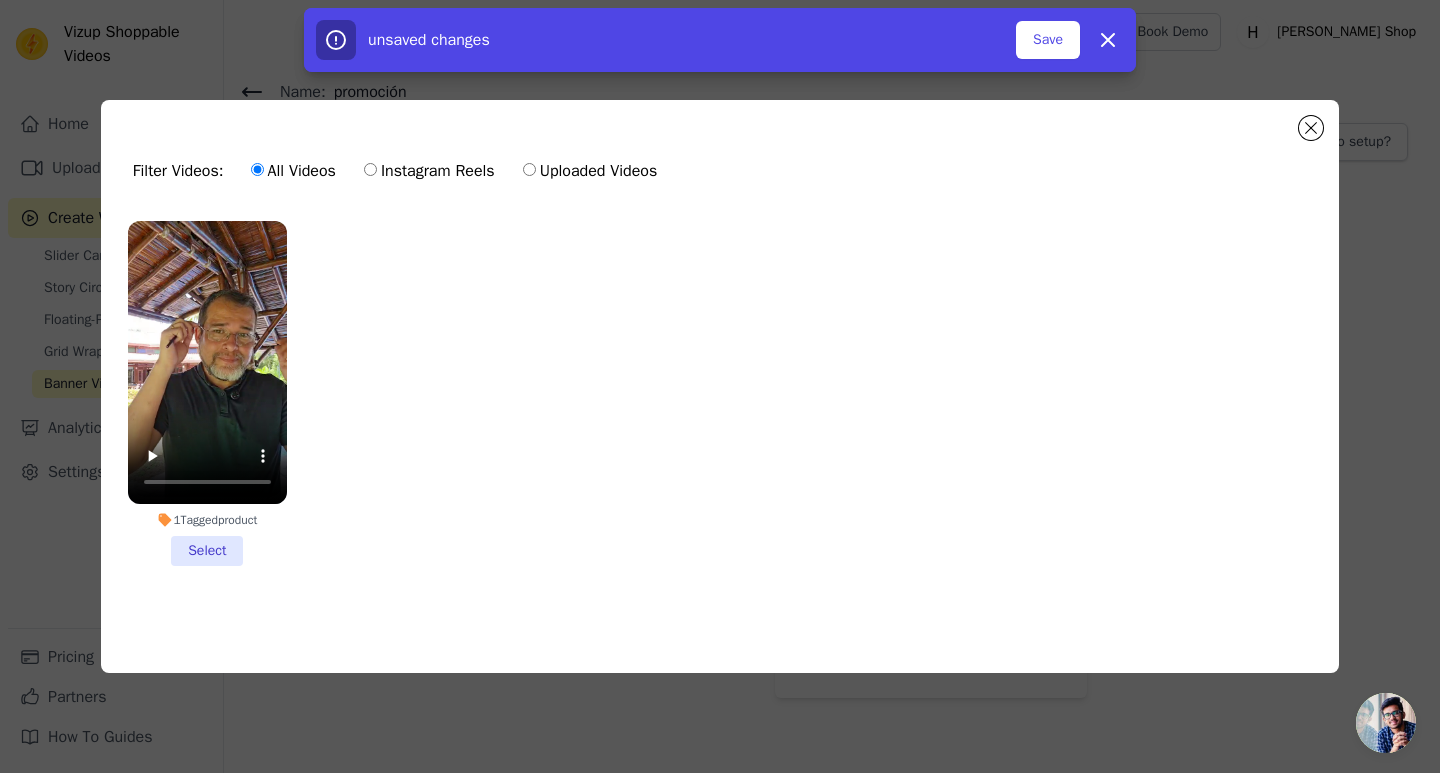 click on "1  Tagged  product     Select" at bounding box center (207, 393) 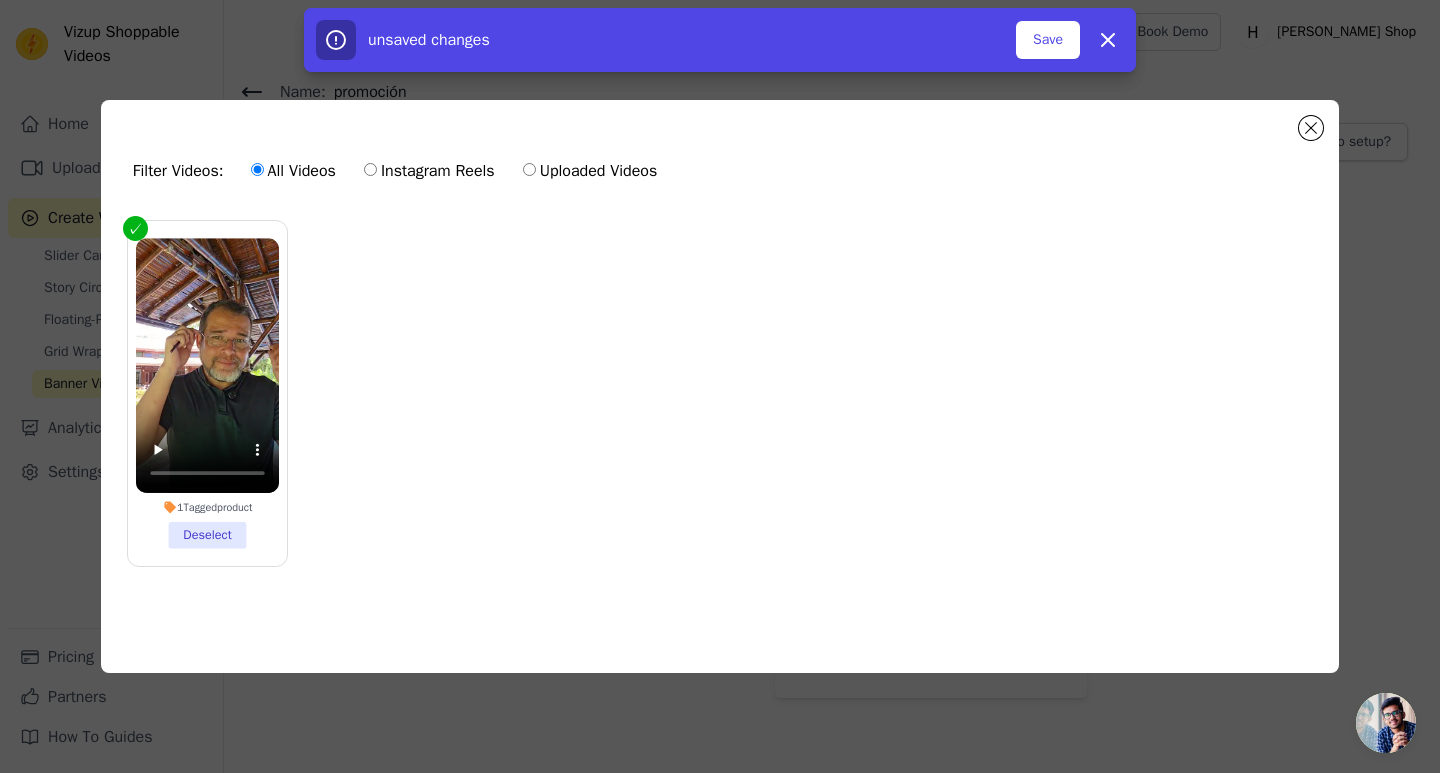 click on "Filter Videos:
All Videos
Instagram Reels
Uploaded Videos" at bounding box center [720, 171] 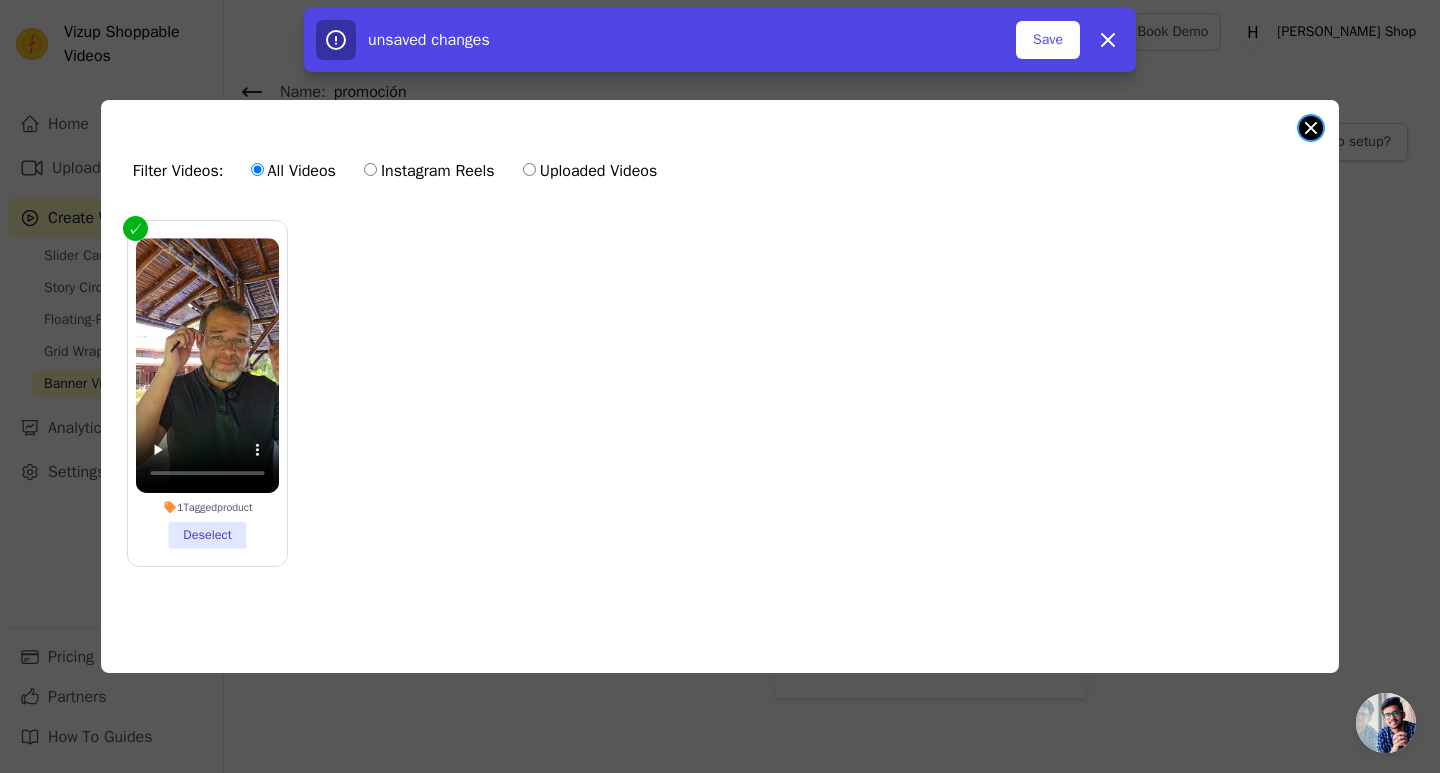 click at bounding box center [1311, 128] 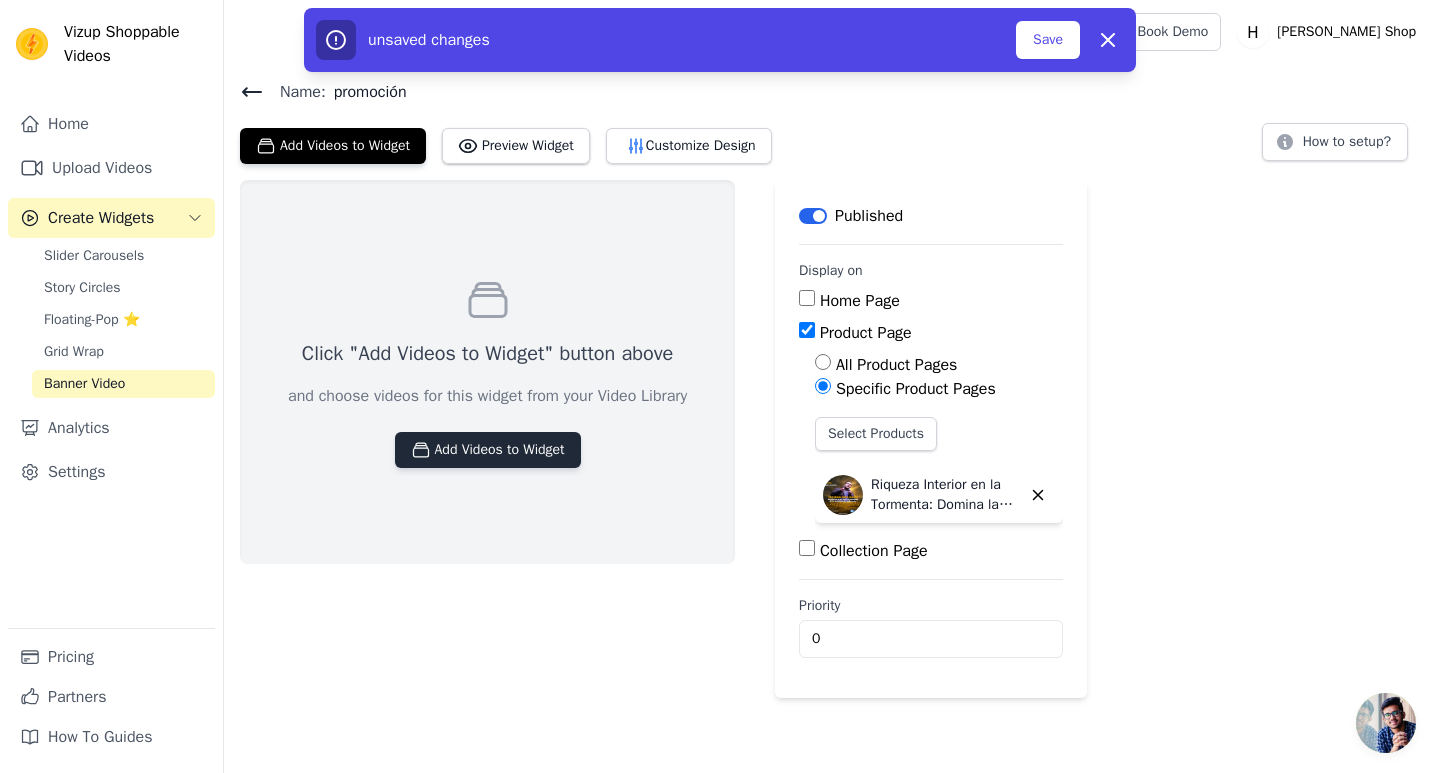 click on "Add Videos to Widget" at bounding box center [488, 450] 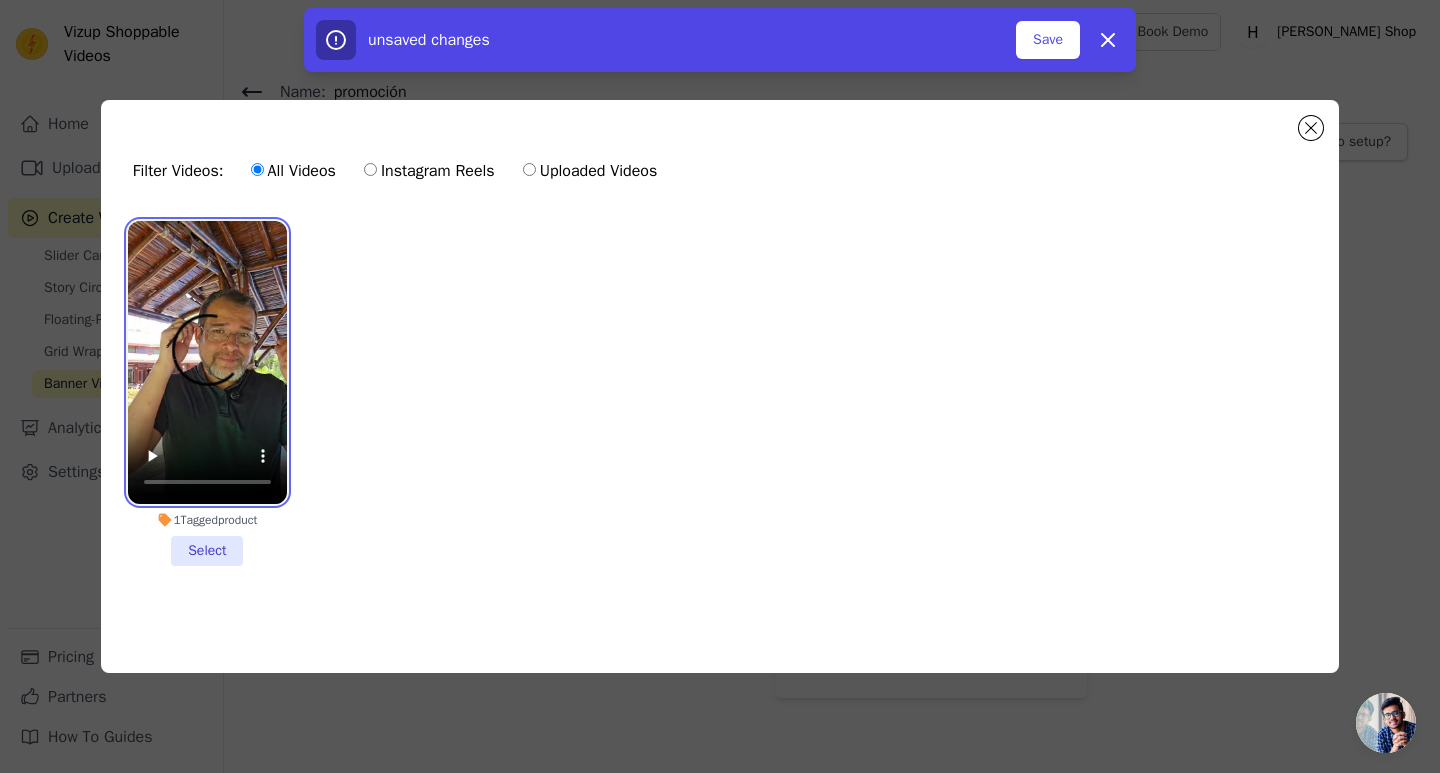 click at bounding box center (207, 362) 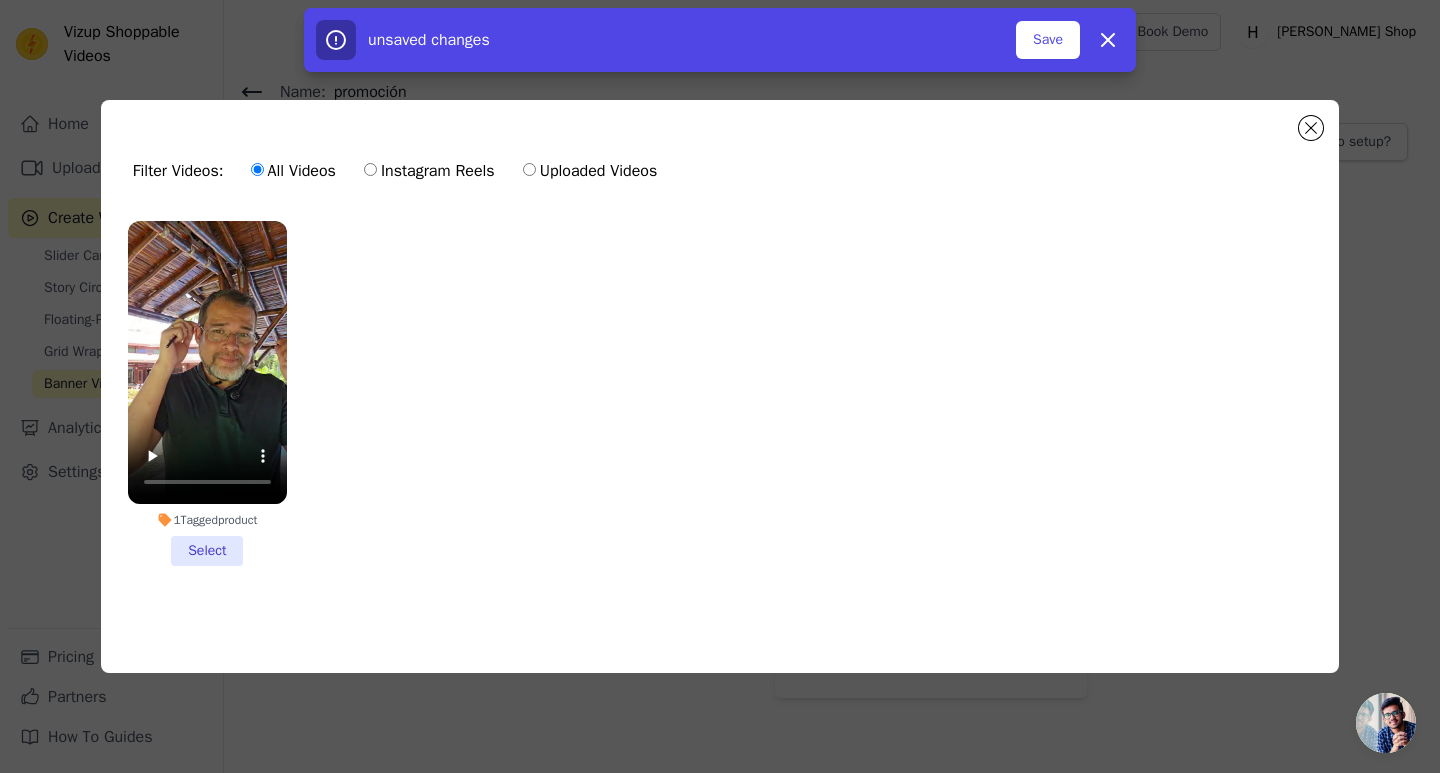 click on "1  Tagged  product     Select" at bounding box center (207, 393) 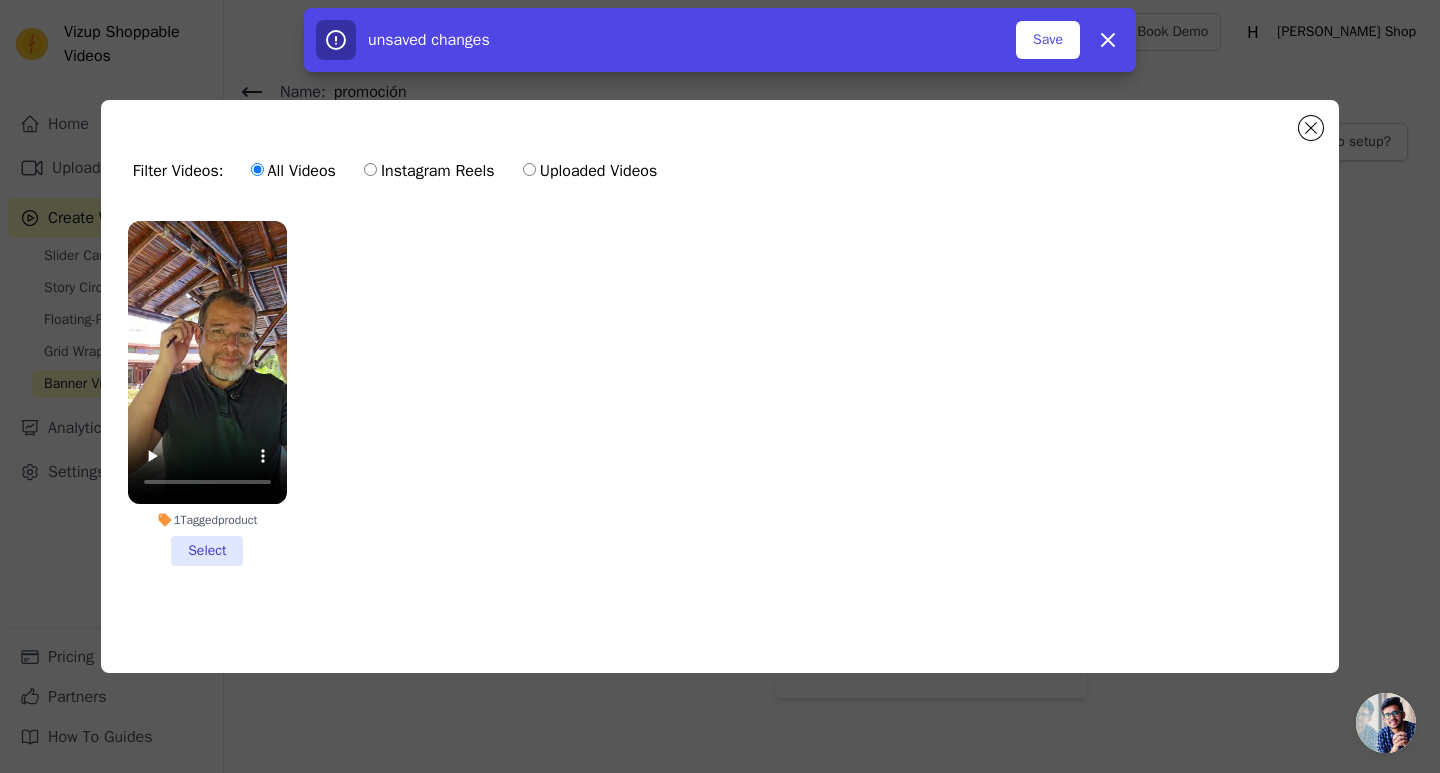 click on "1  Tagged  product     Select" at bounding box center [0, 0] 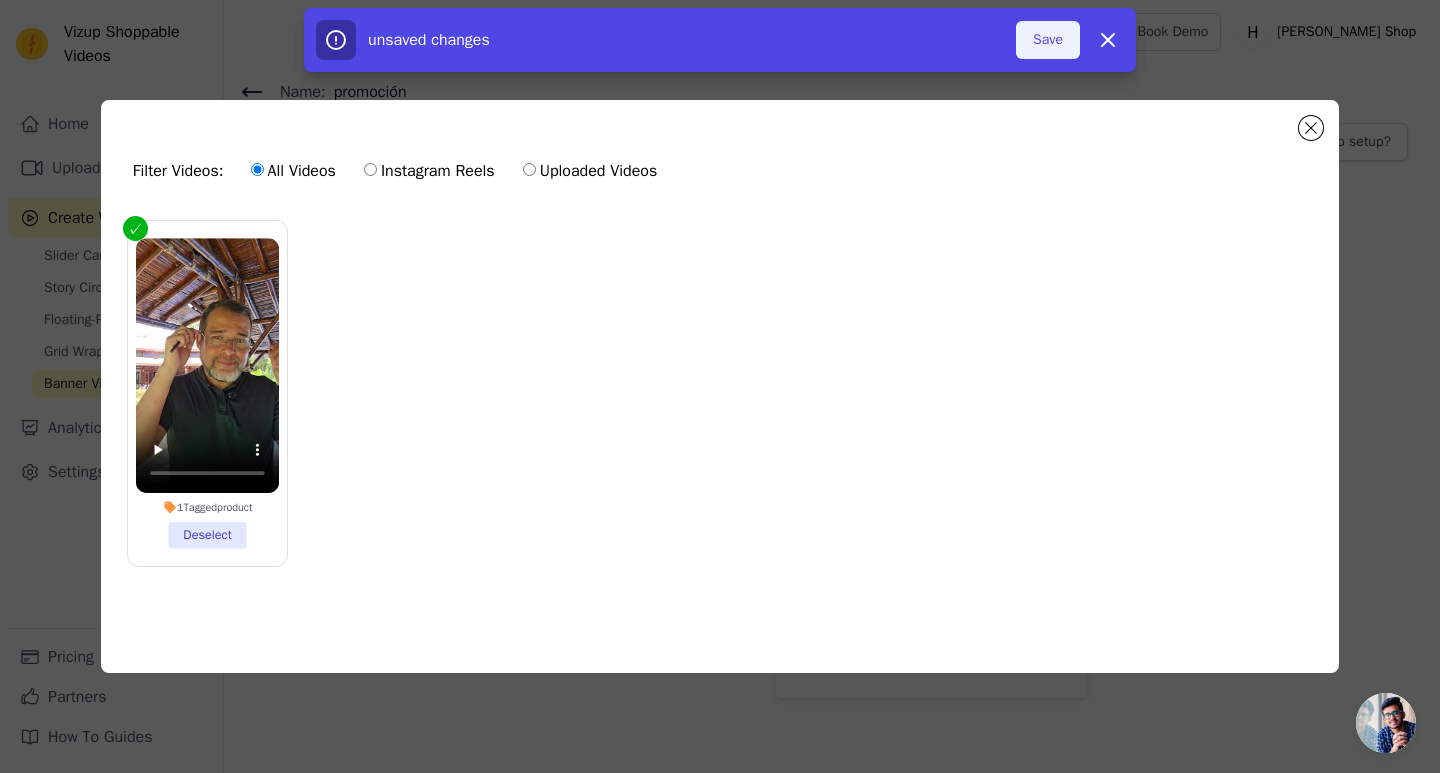 click on "Save" at bounding box center [1048, 40] 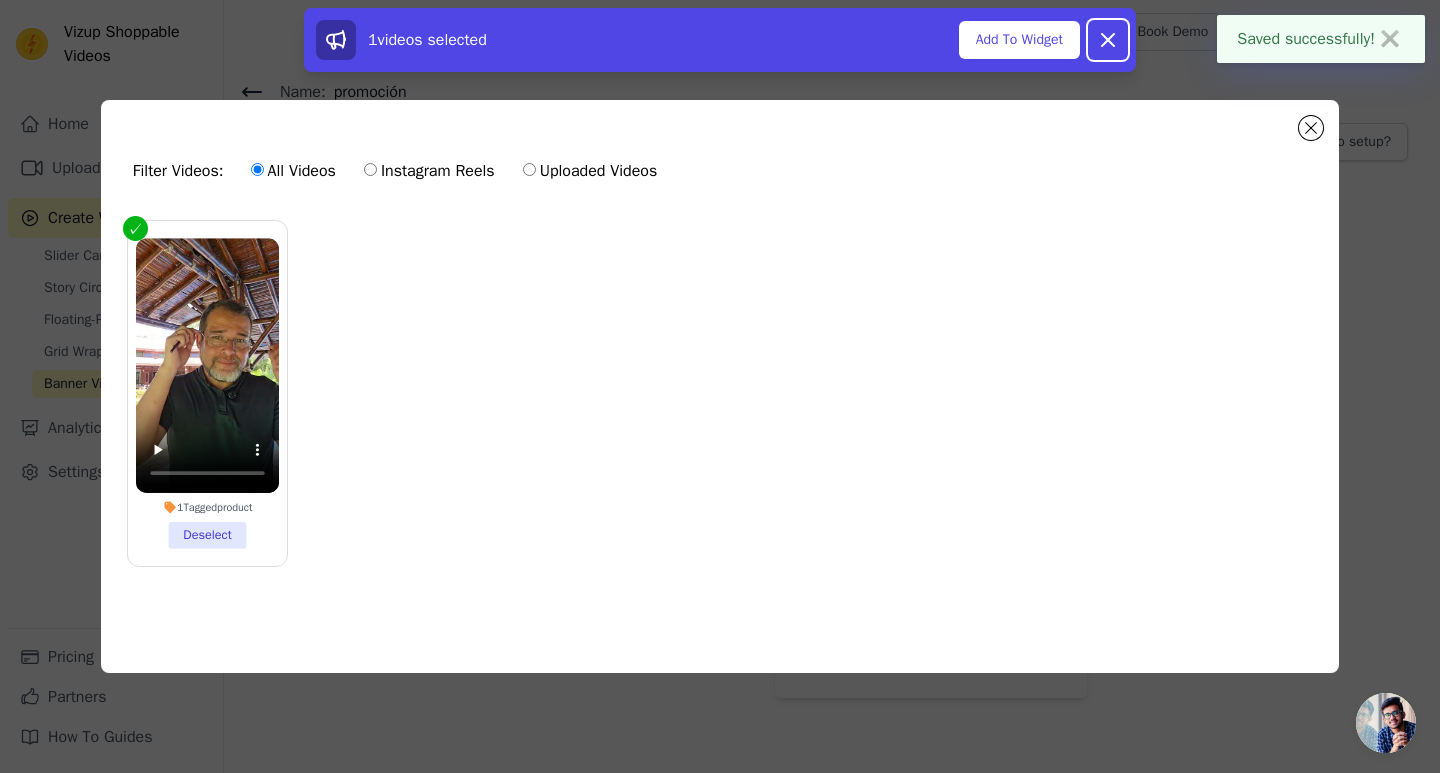 drag, startPoint x: 1097, startPoint y: 50, endPoint x: 1033, endPoint y: 117, distance: 92.65527 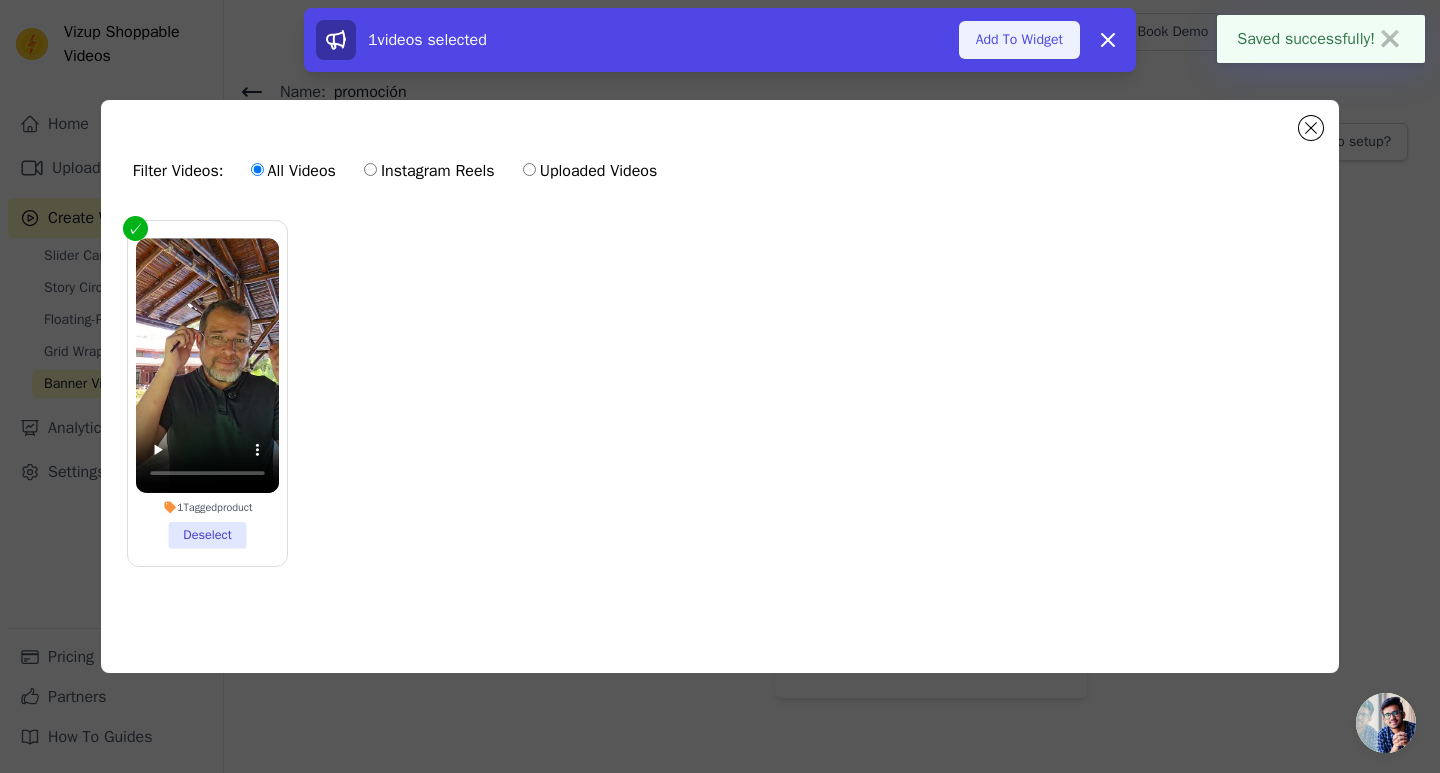 click on "Add To Widget" at bounding box center (1019, 40) 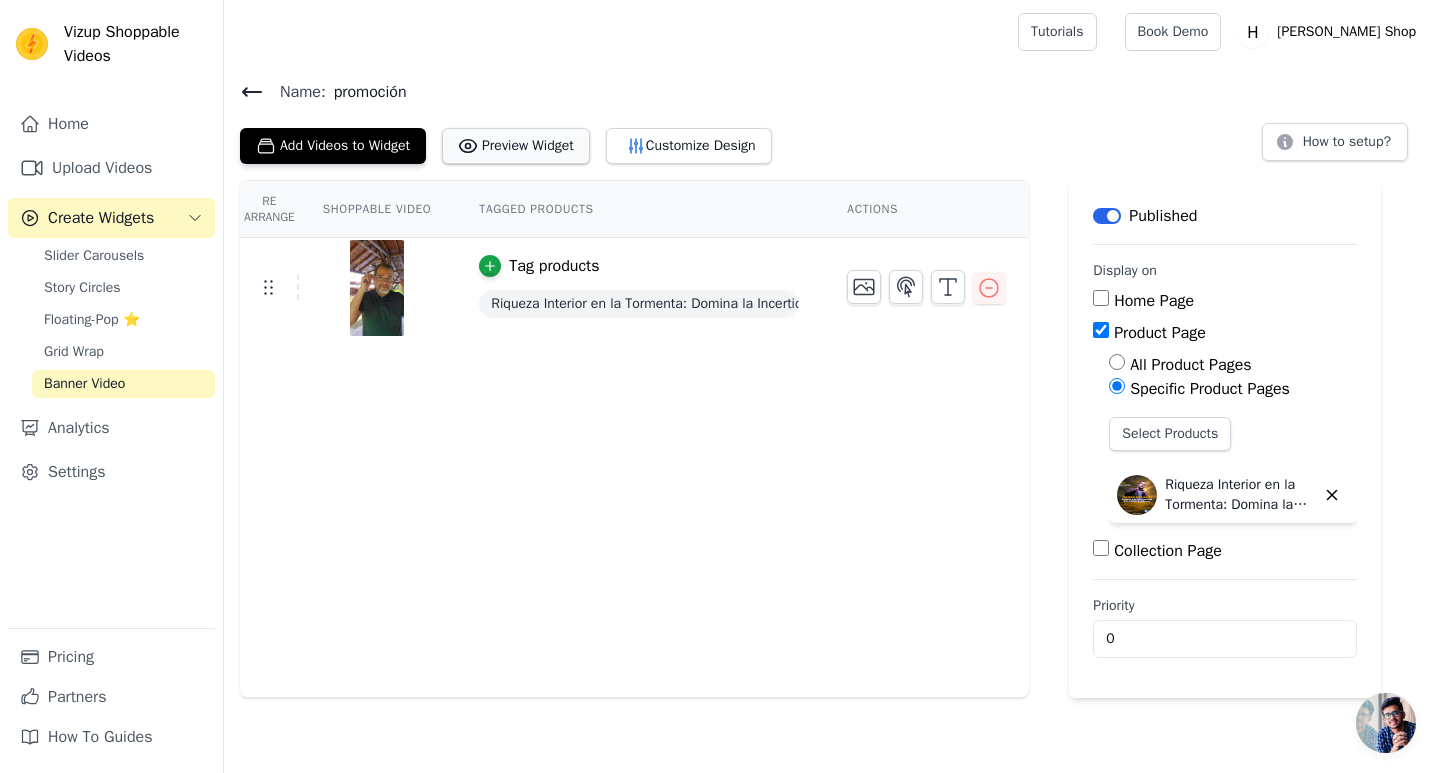 click on "Preview Widget" at bounding box center (516, 146) 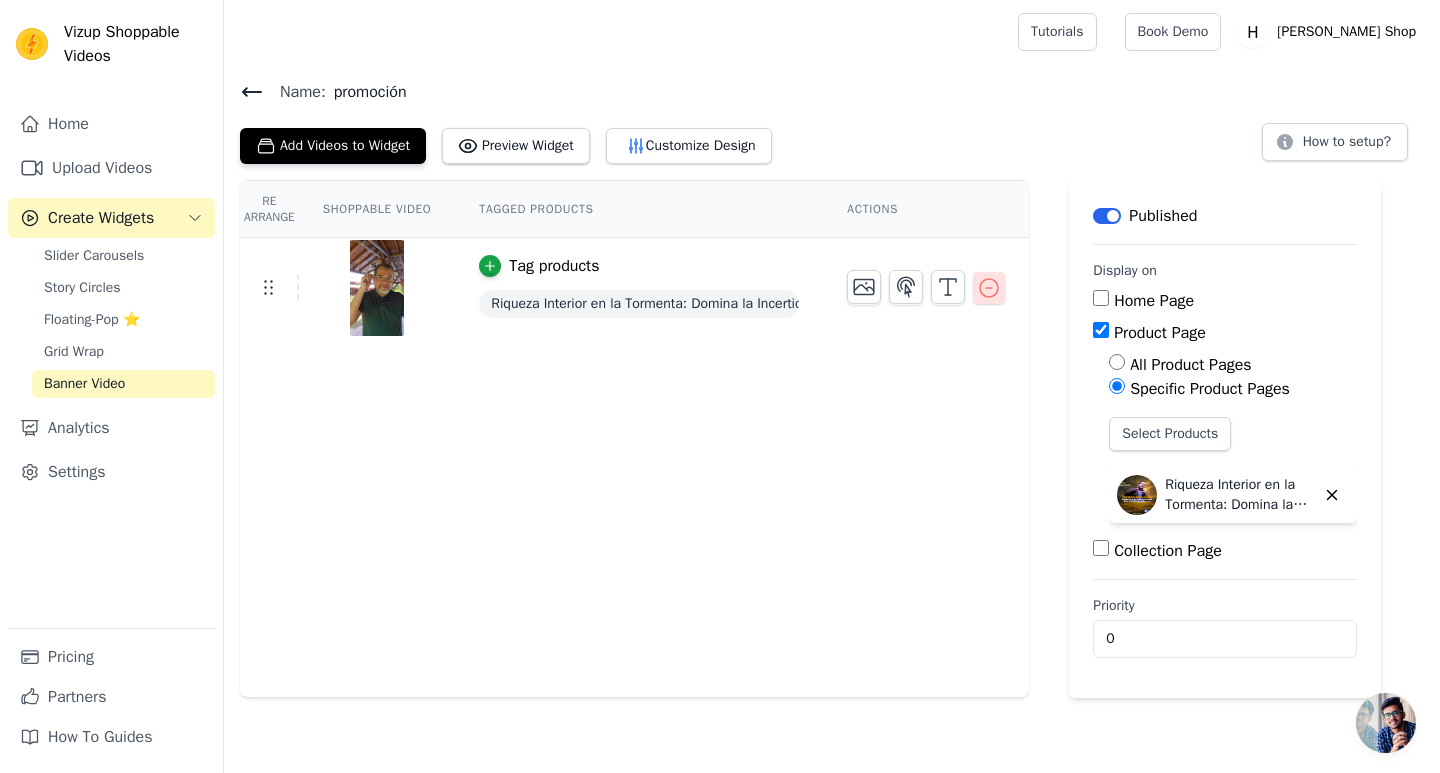 click 